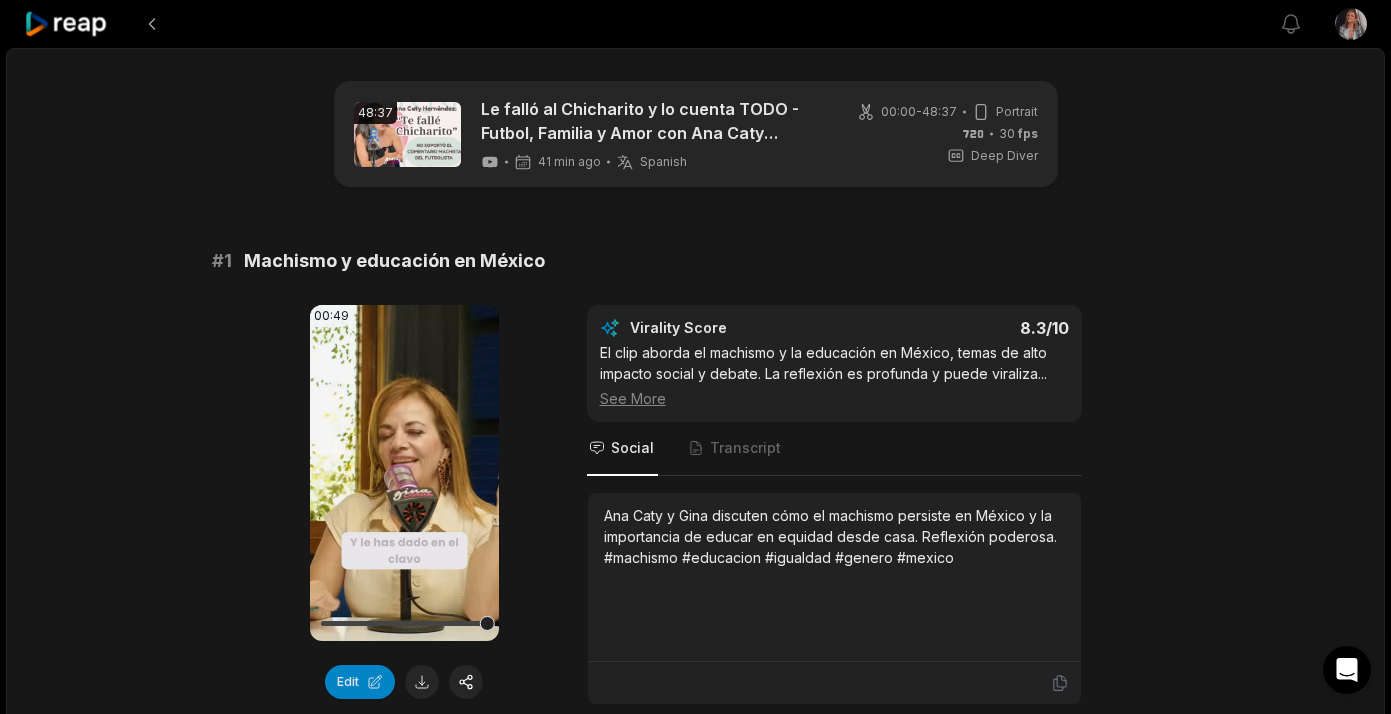 scroll, scrollTop: 0, scrollLeft: 0, axis: both 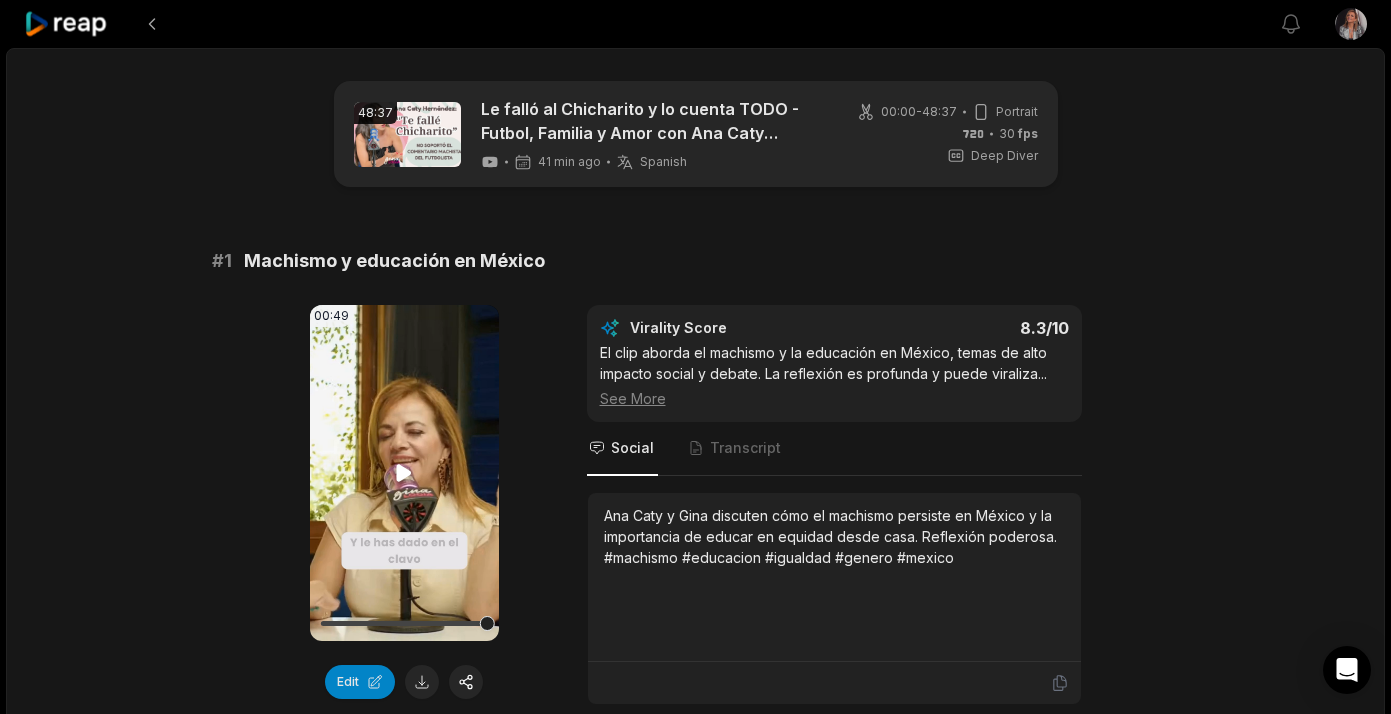 click 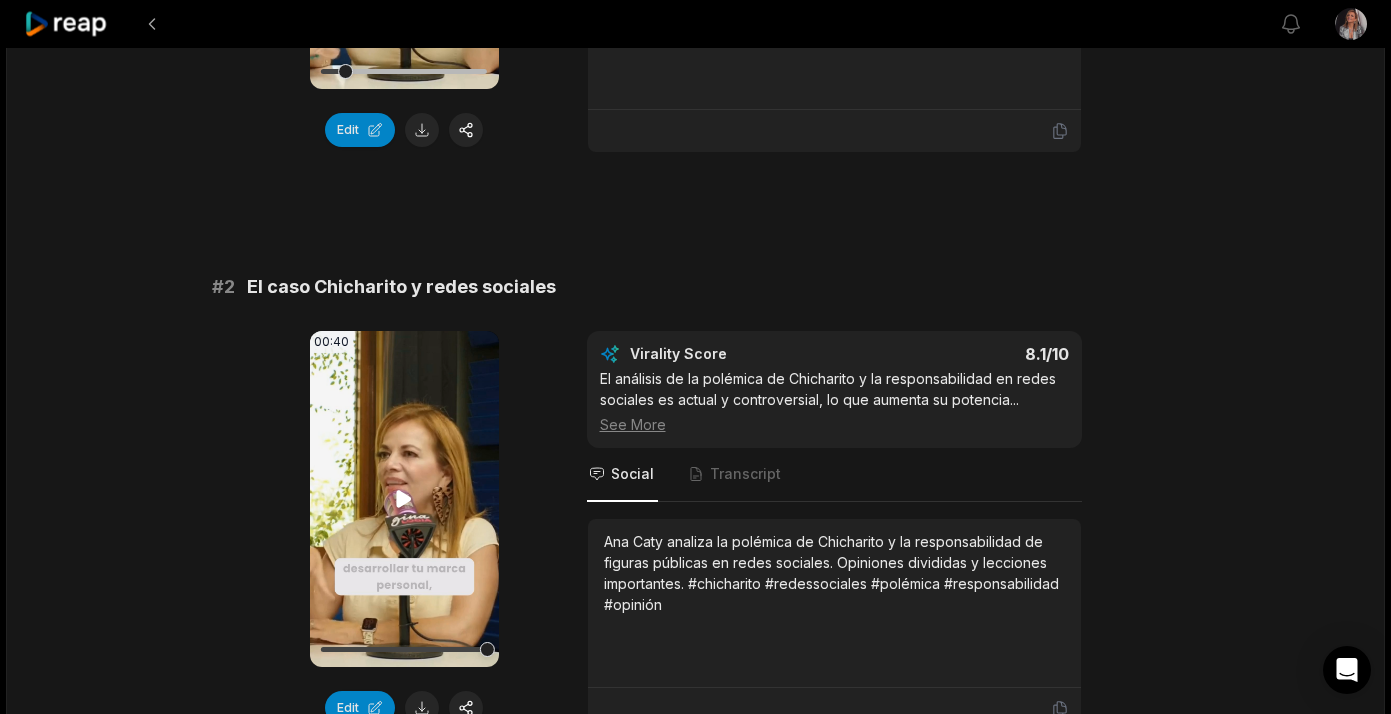 scroll, scrollTop: 555, scrollLeft: 0, axis: vertical 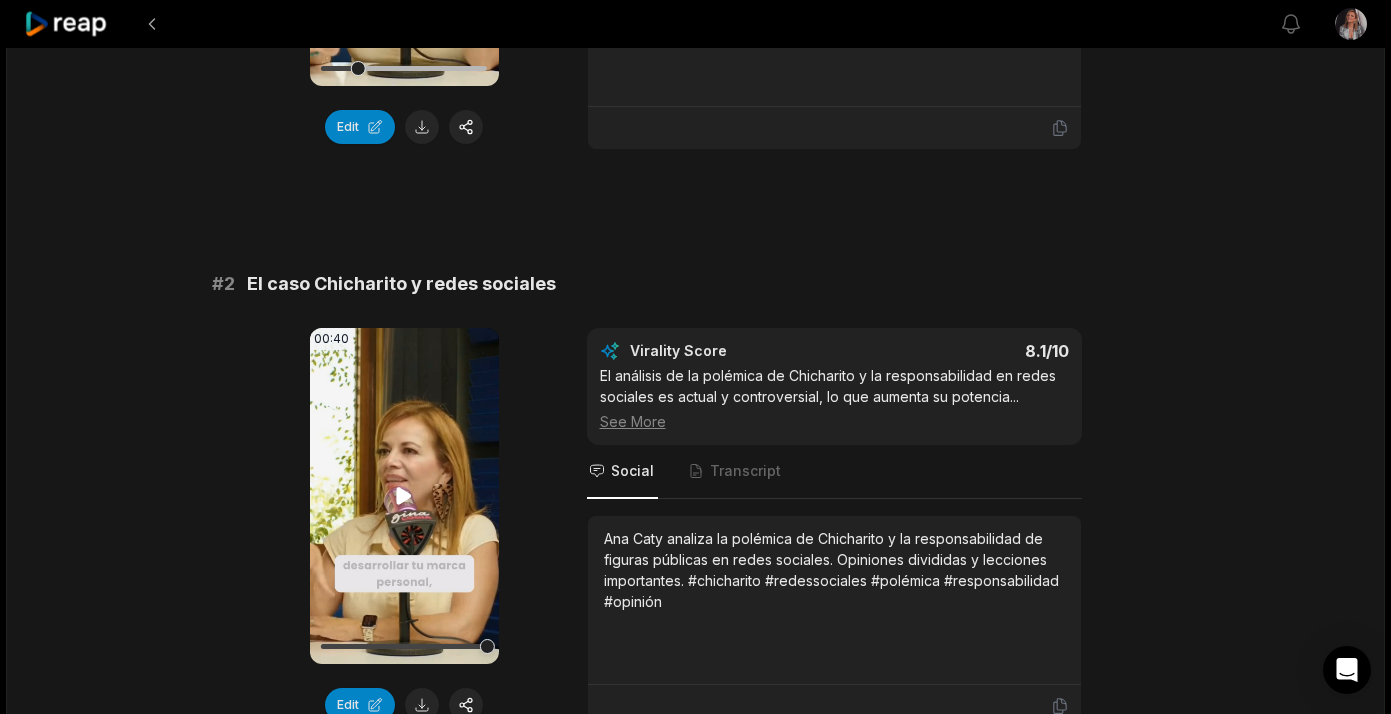 click 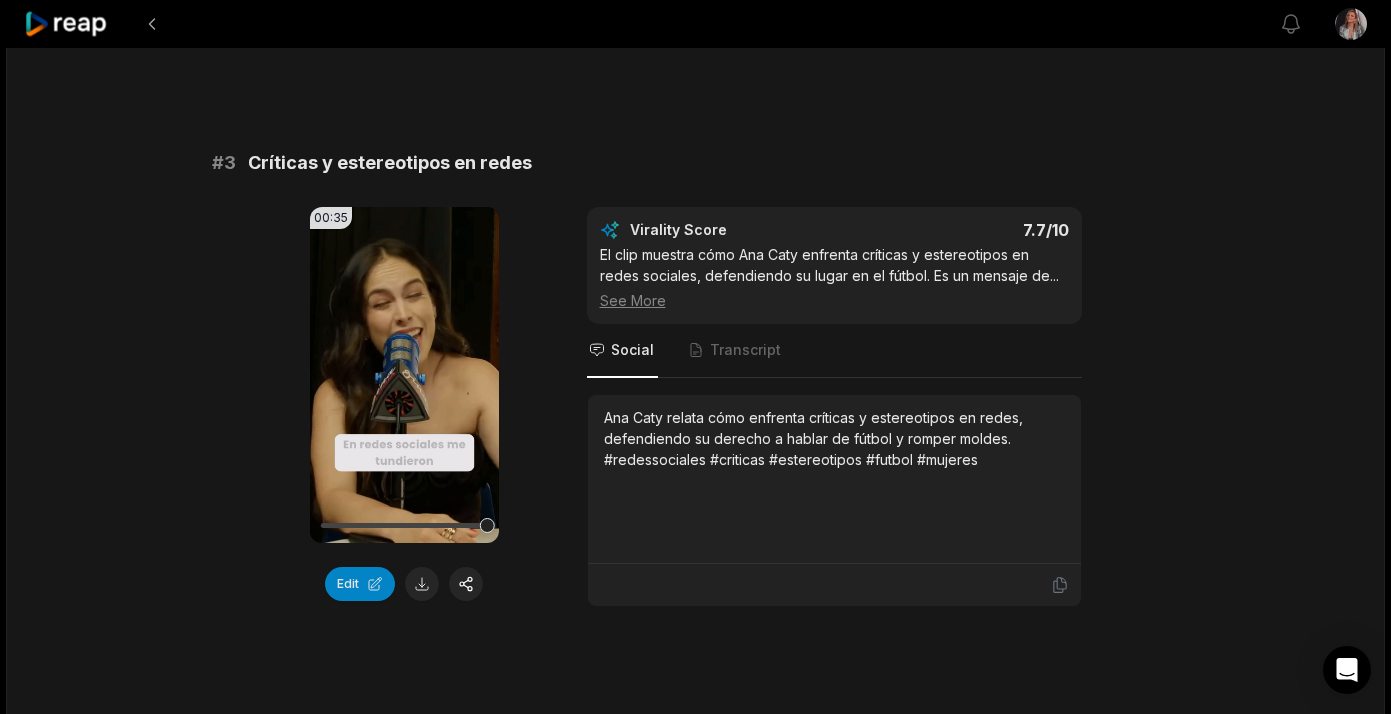 scroll, scrollTop: 1301, scrollLeft: 0, axis: vertical 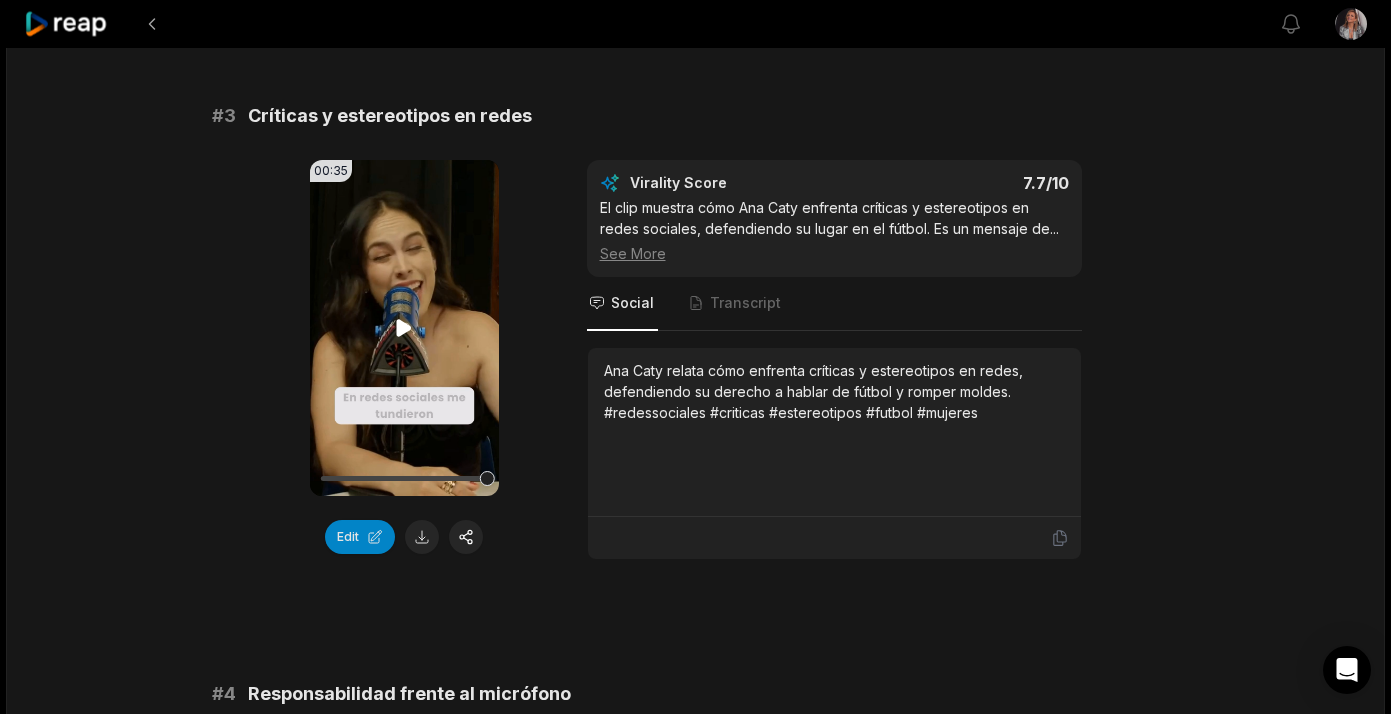 click 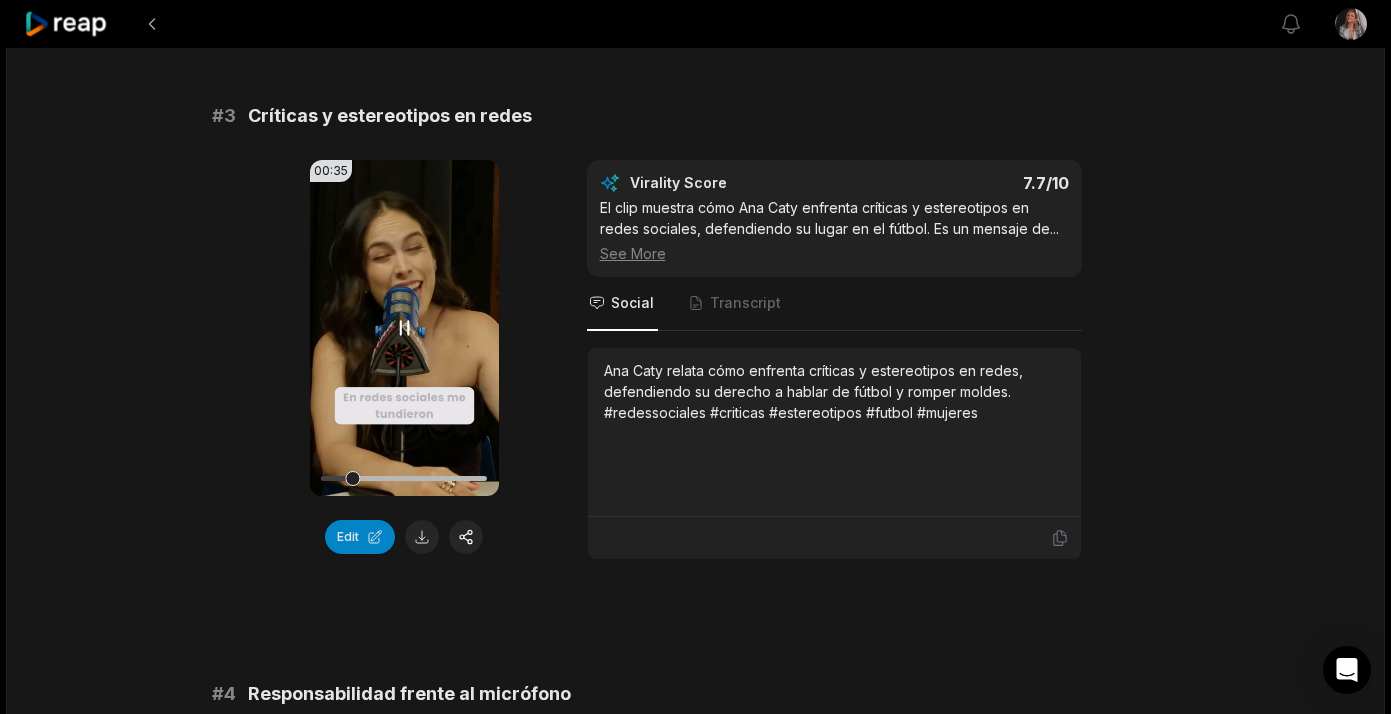 click 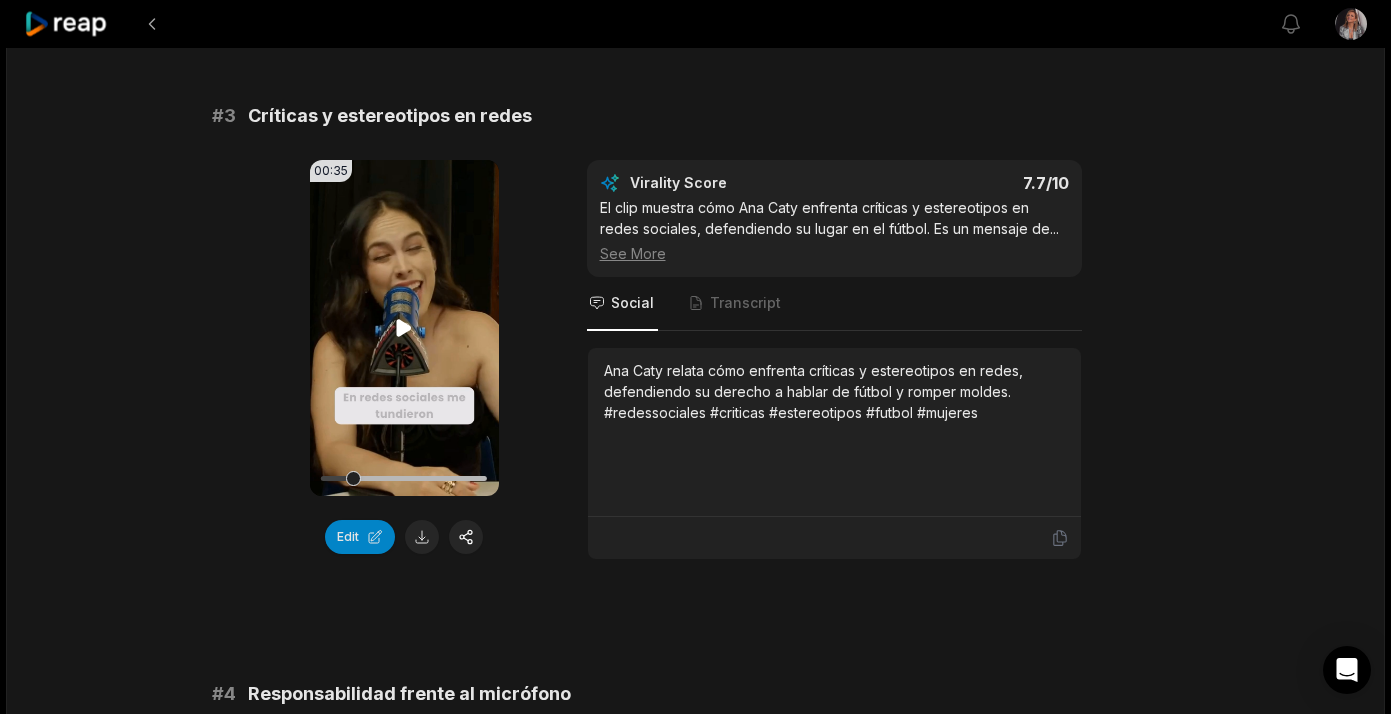 click 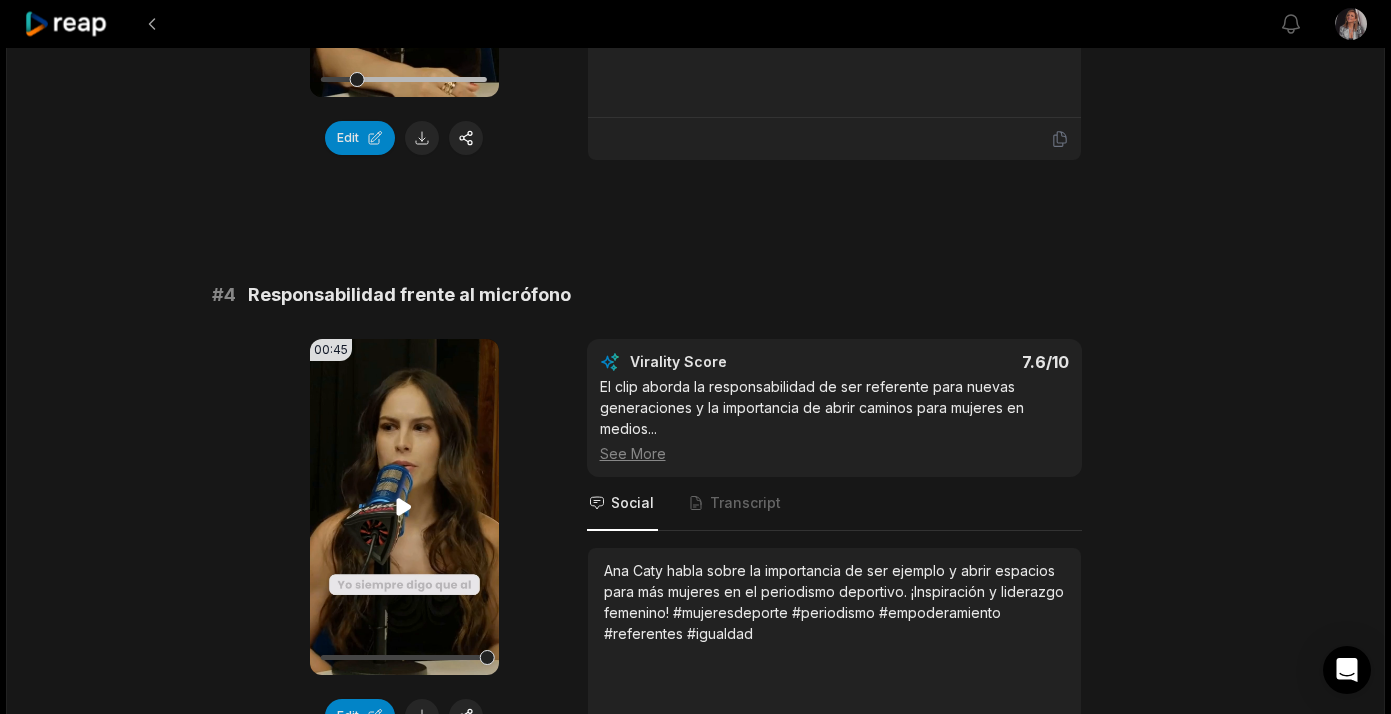 scroll, scrollTop: 1702, scrollLeft: 0, axis: vertical 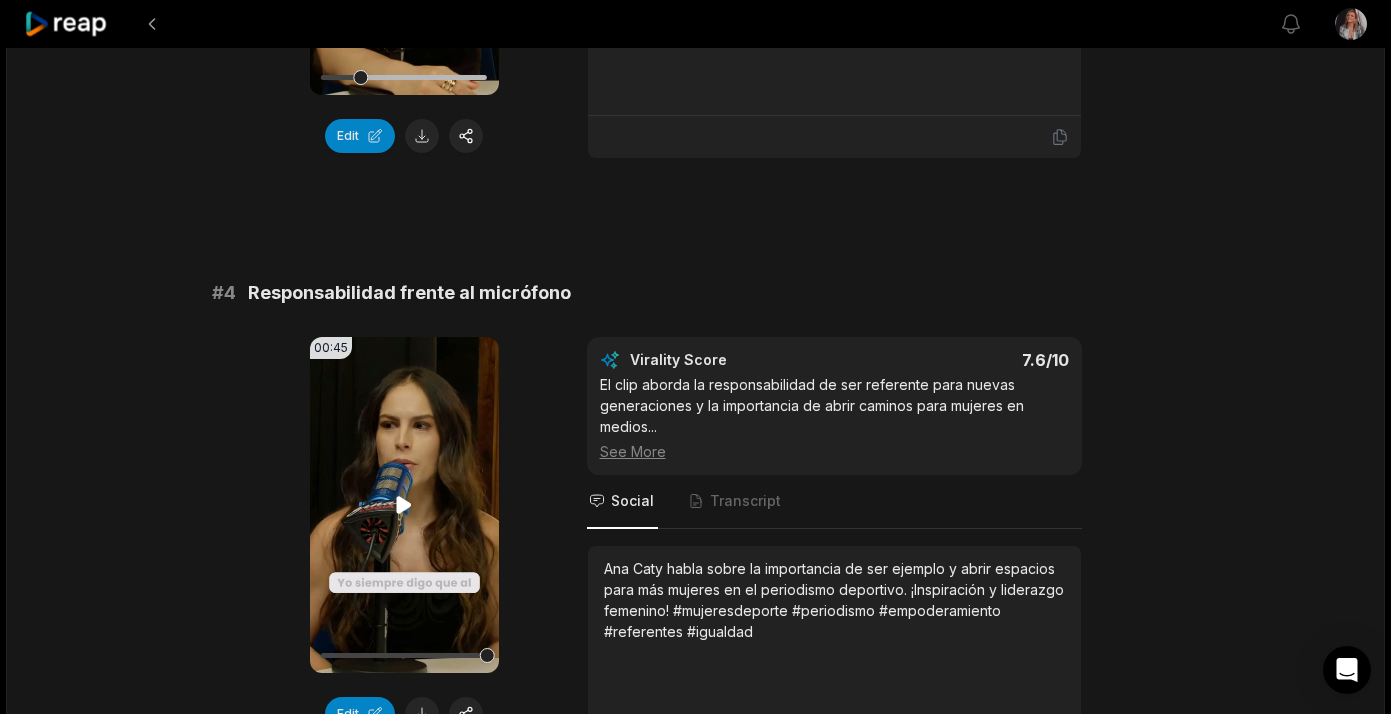 click 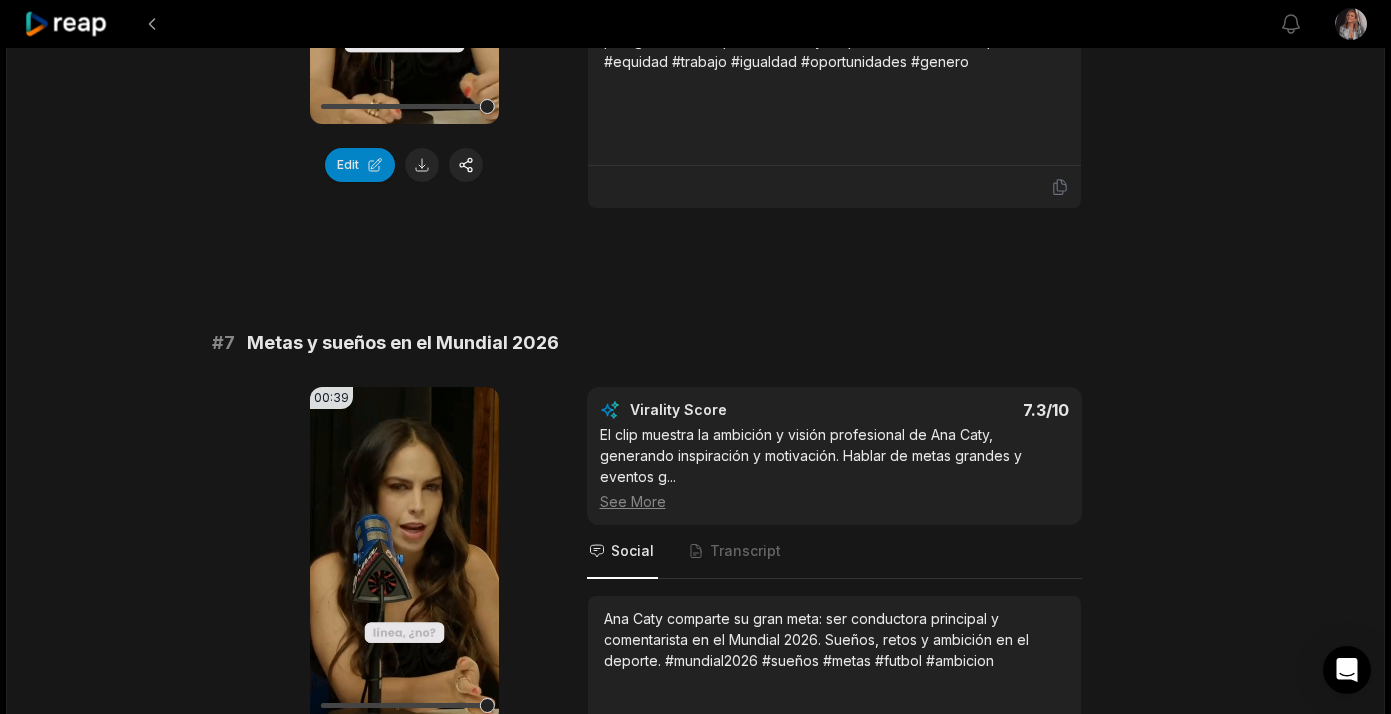 scroll, scrollTop: 3431, scrollLeft: 0, axis: vertical 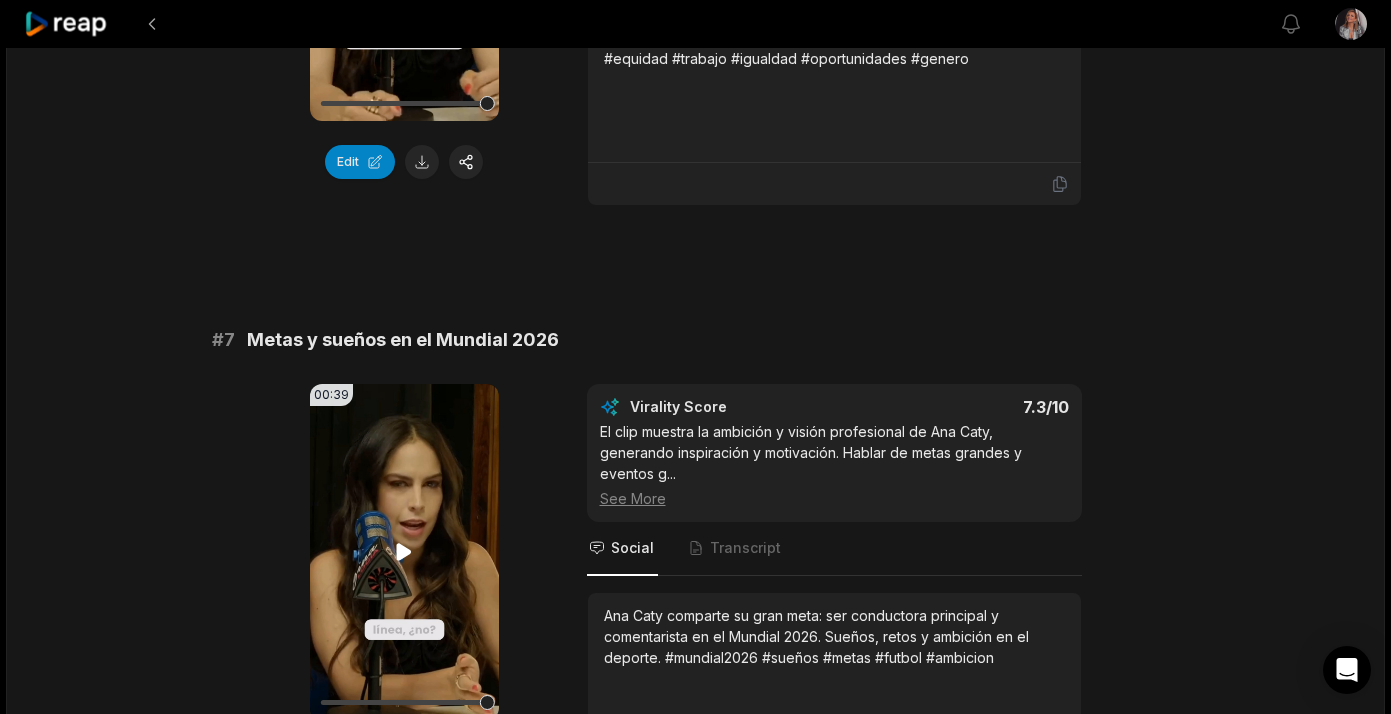 click 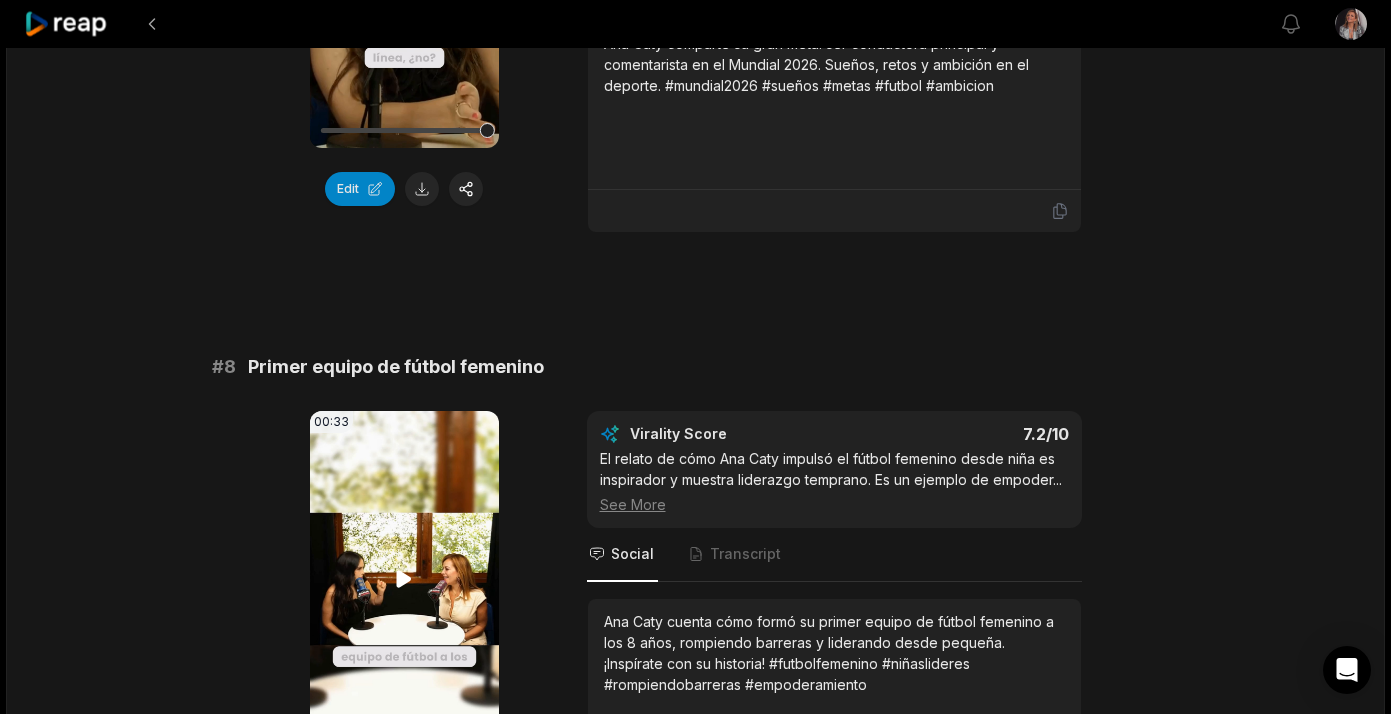 scroll, scrollTop: 4004, scrollLeft: 0, axis: vertical 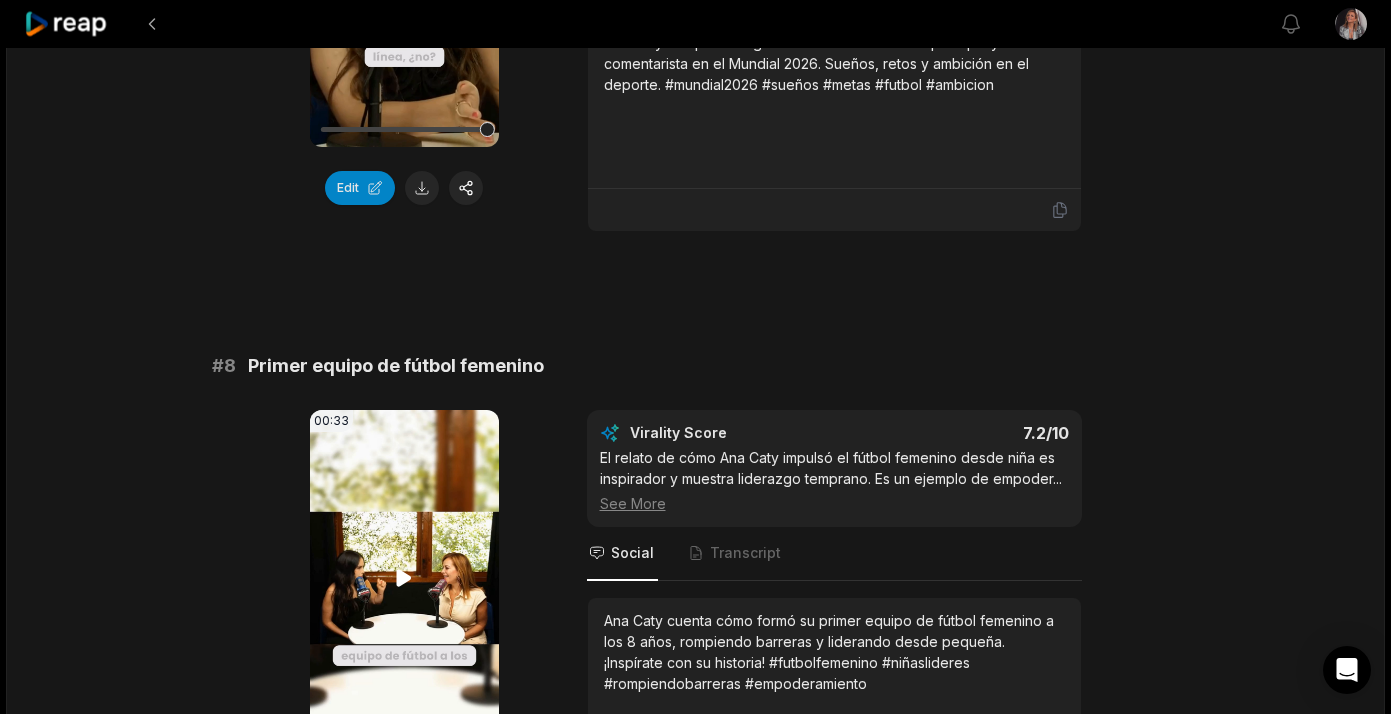 click 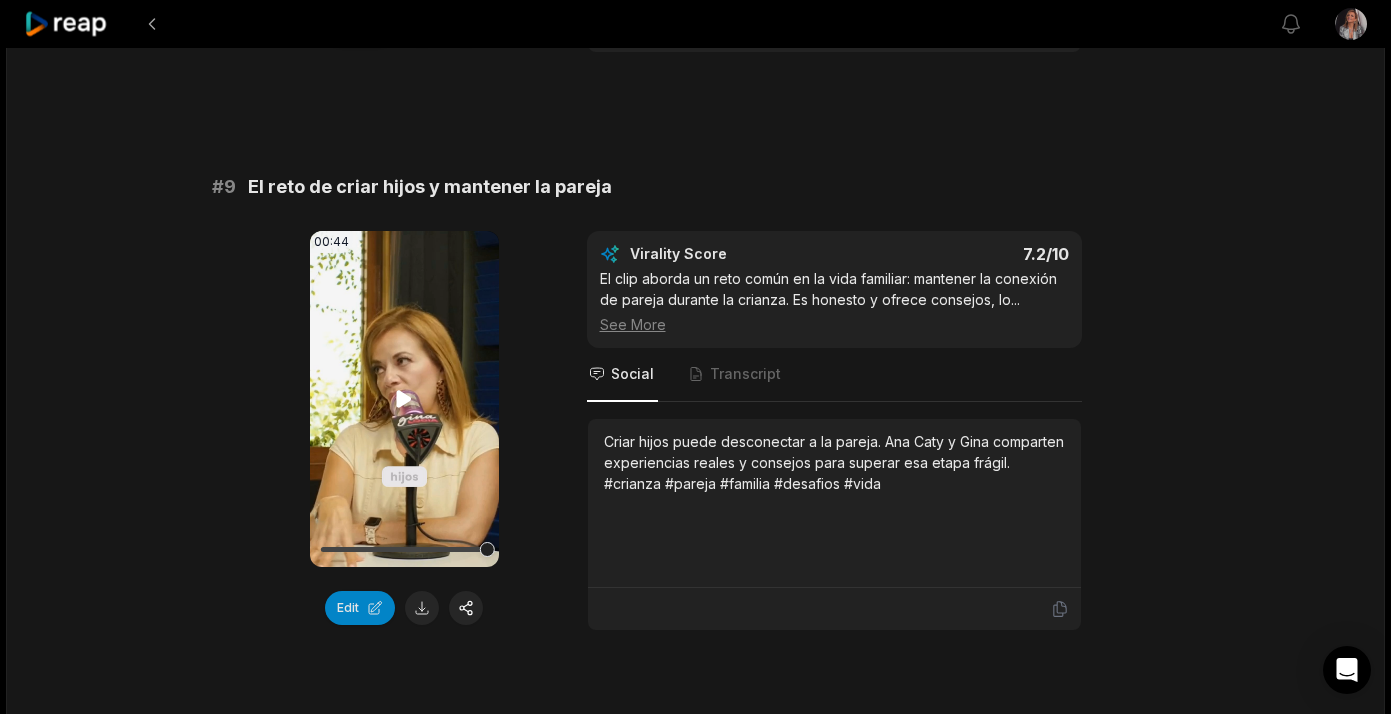 scroll, scrollTop: 4766, scrollLeft: 0, axis: vertical 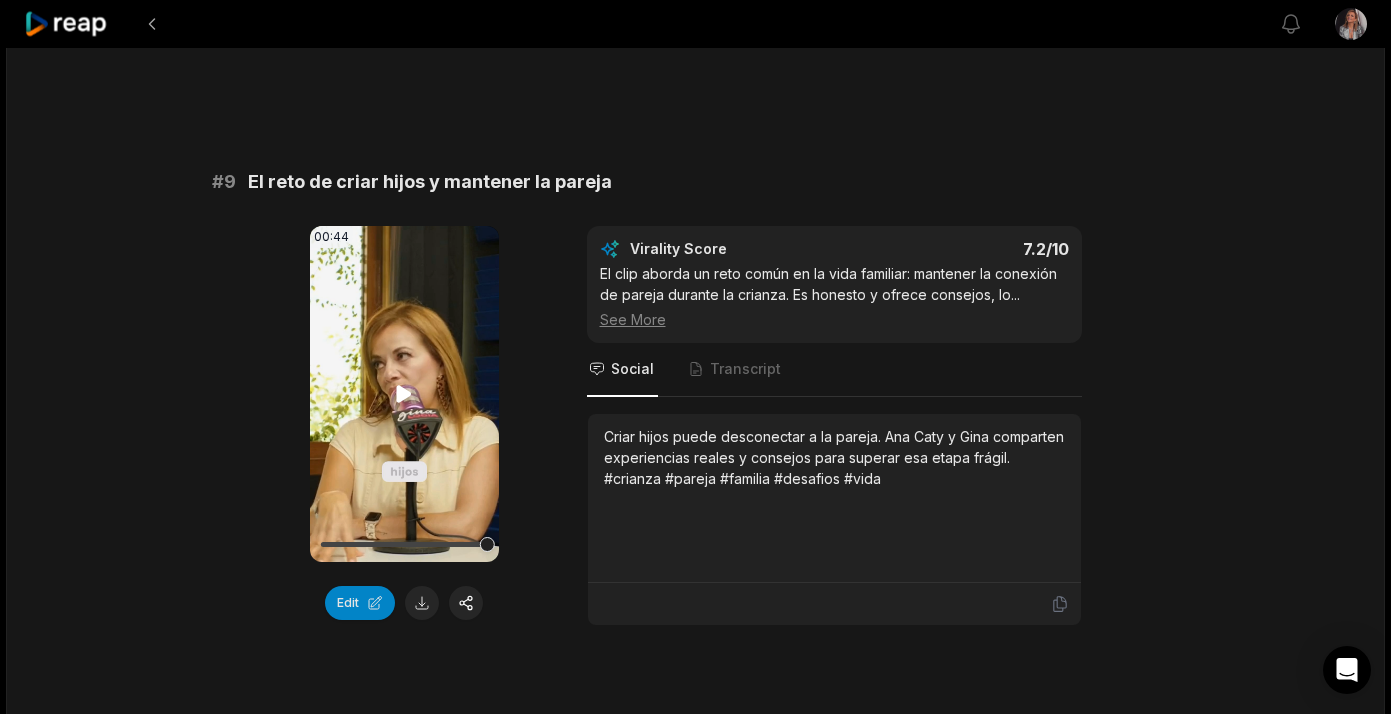 click 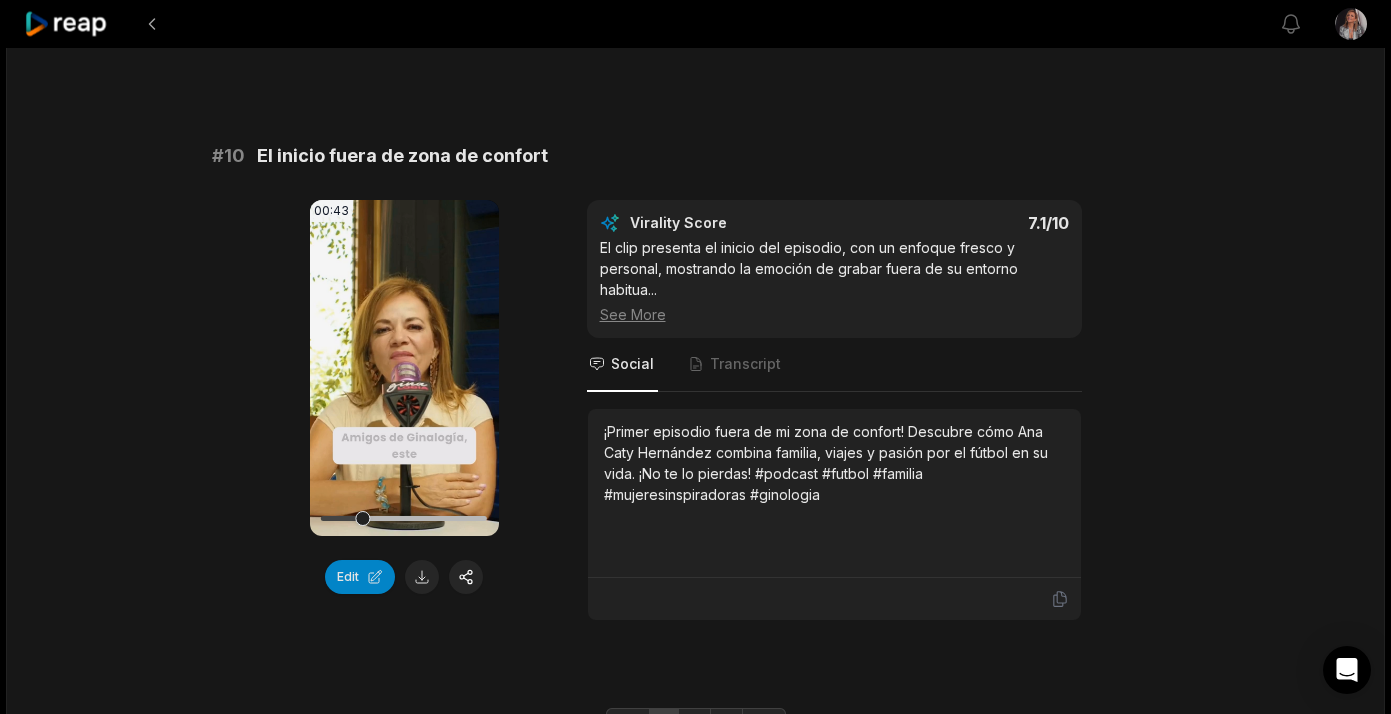 scroll, scrollTop: 5399, scrollLeft: 0, axis: vertical 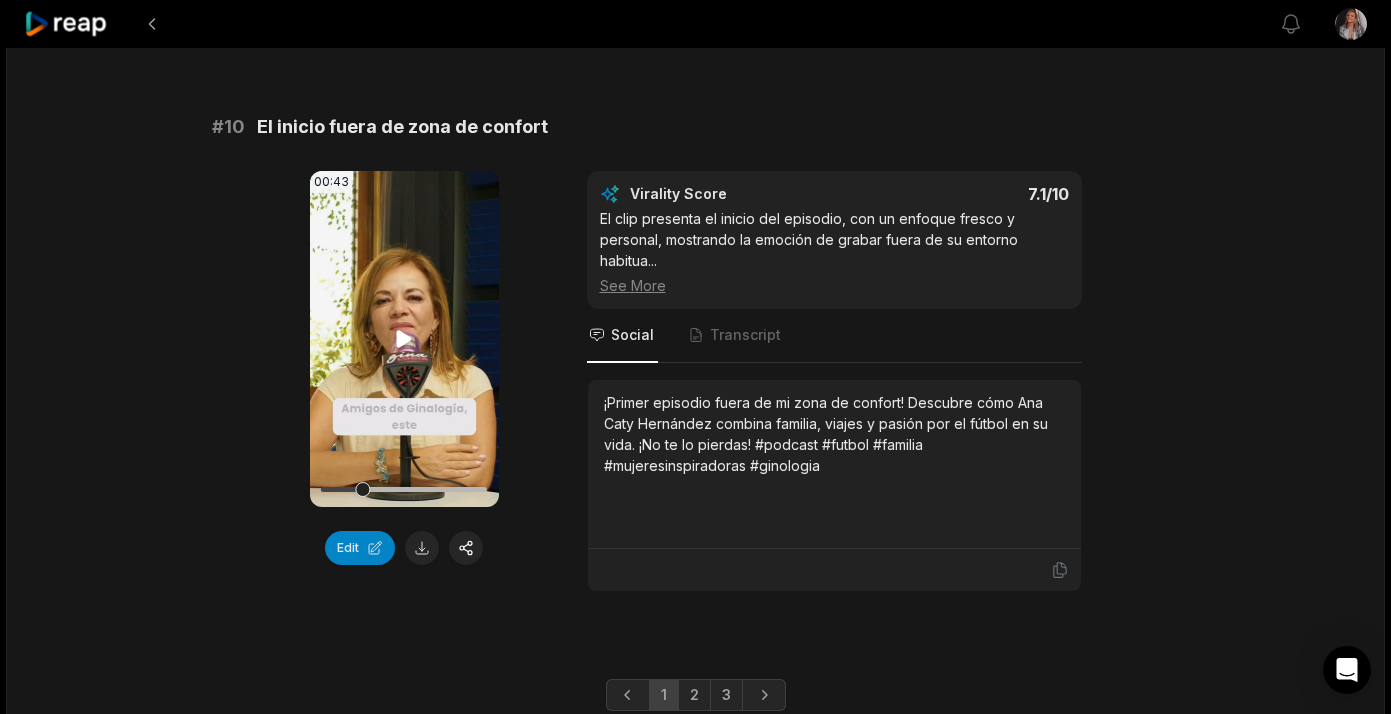 click 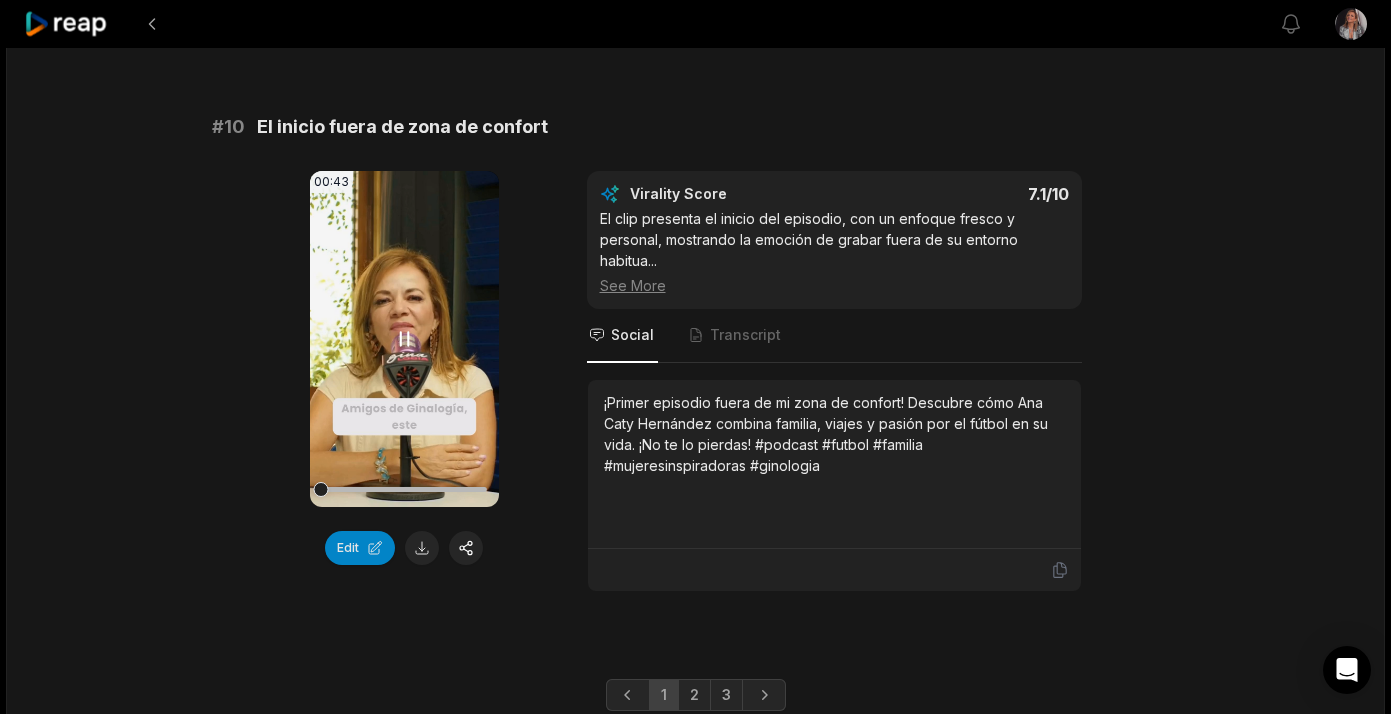 scroll, scrollTop: 5455, scrollLeft: 0, axis: vertical 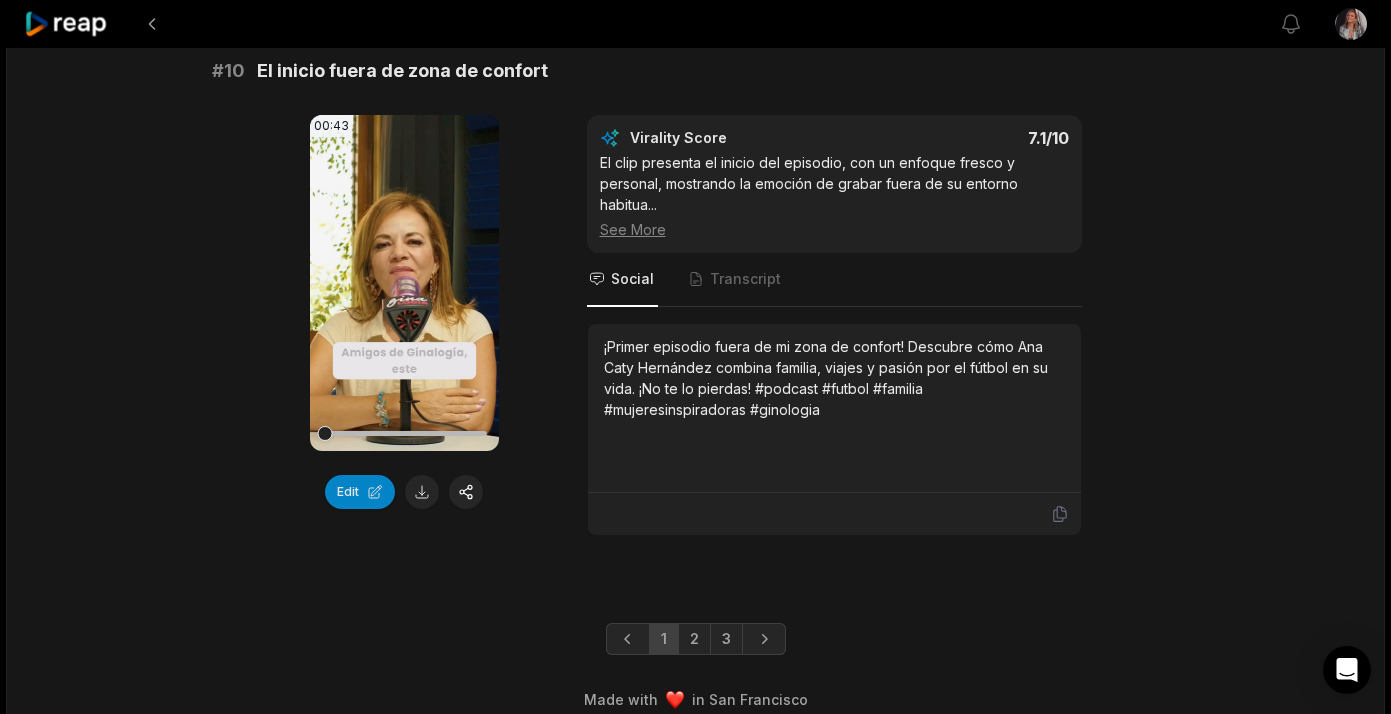click on "2" at bounding box center [694, 639] 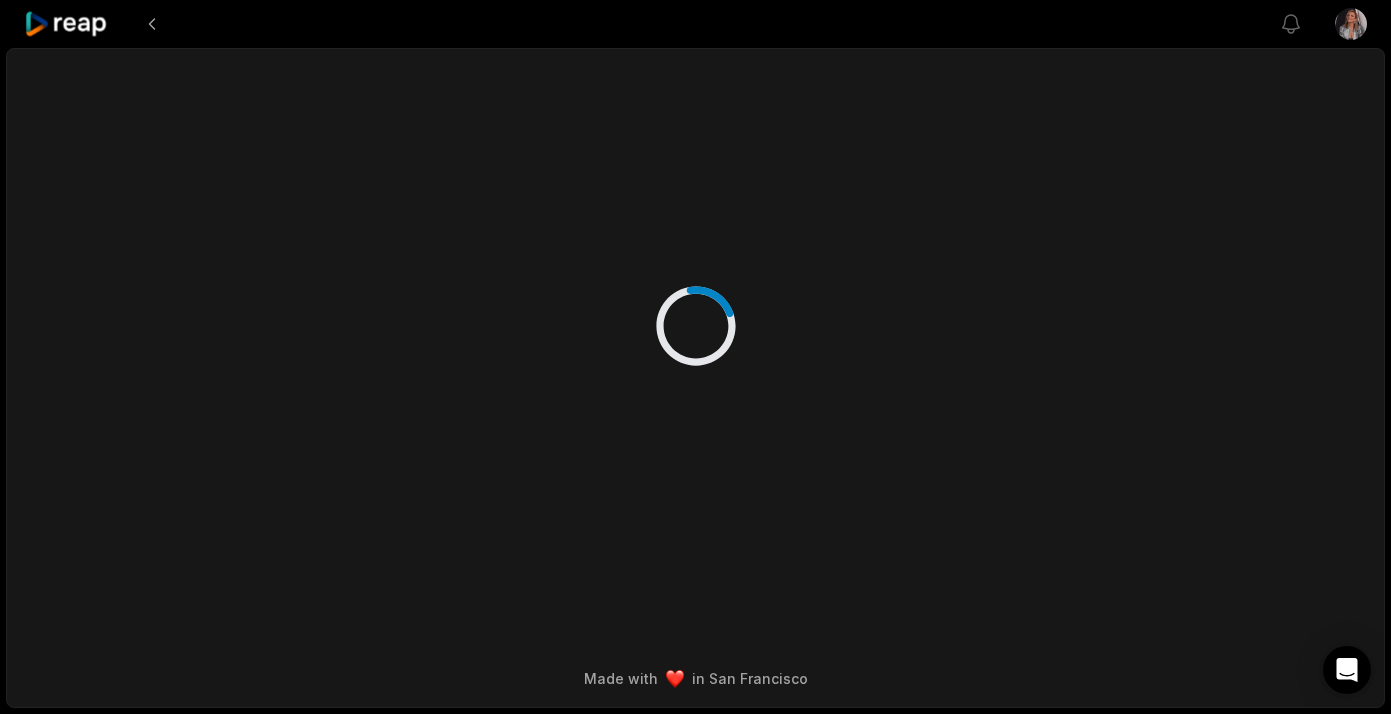 scroll, scrollTop: 0, scrollLeft: 0, axis: both 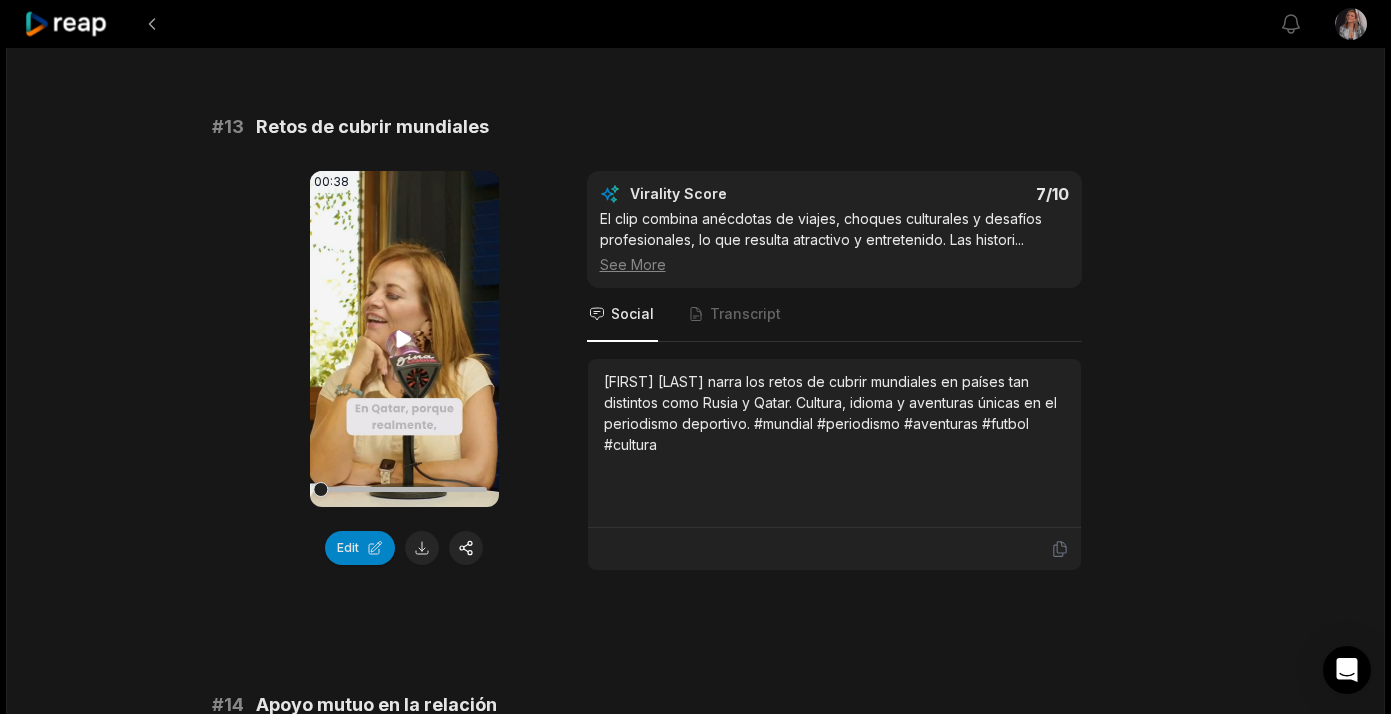 click 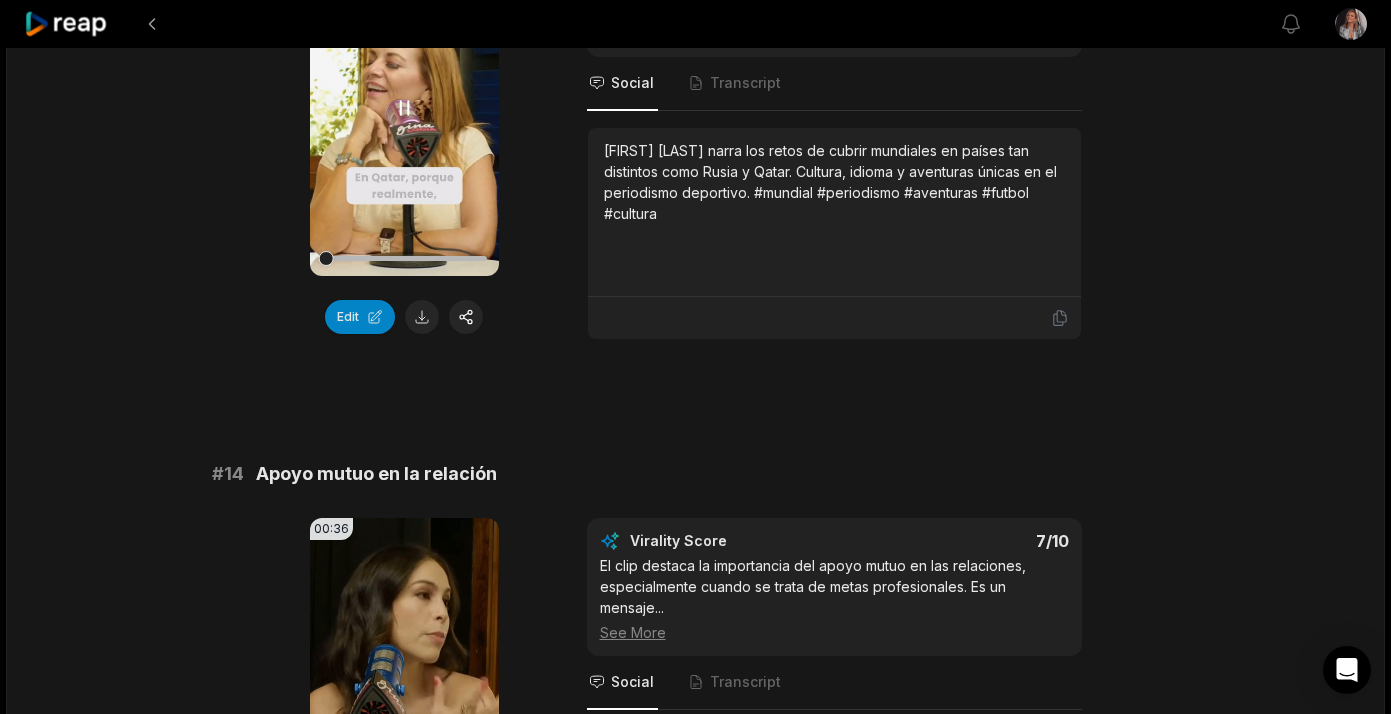 scroll, scrollTop: 1578, scrollLeft: 0, axis: vertical 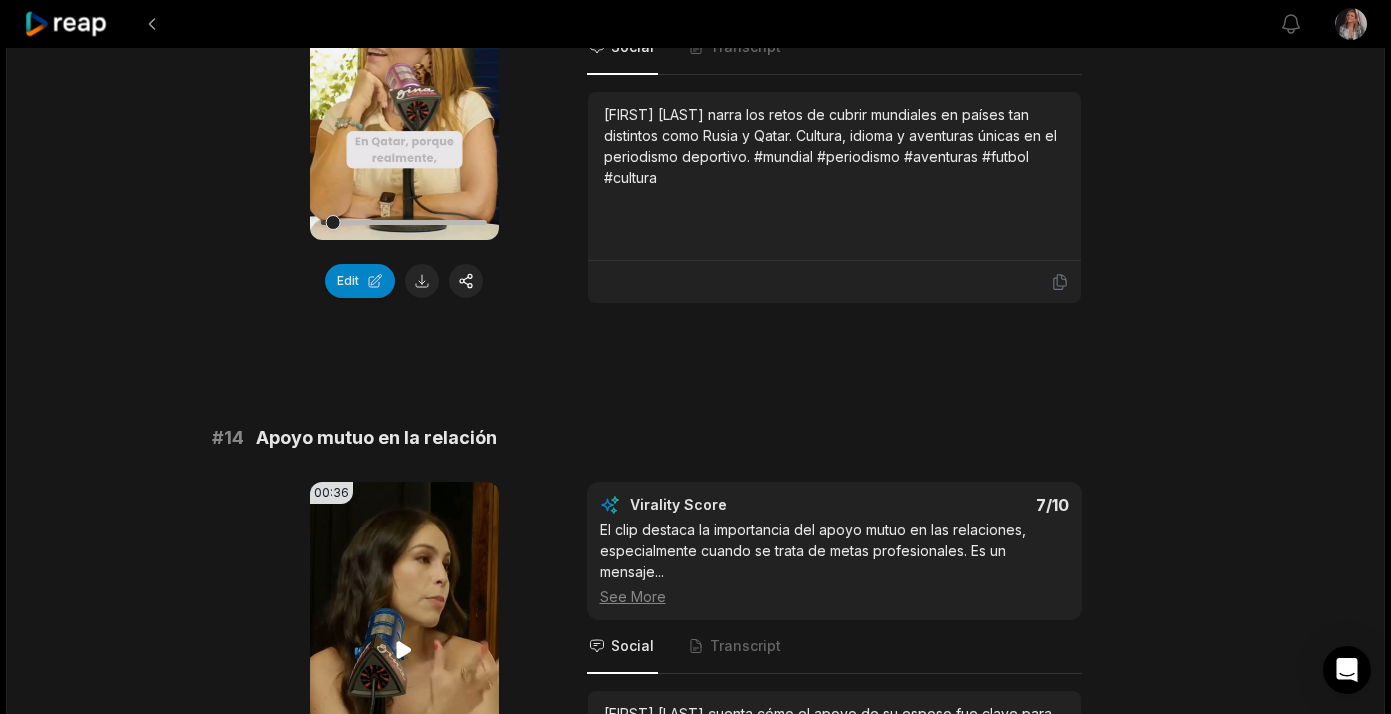 click 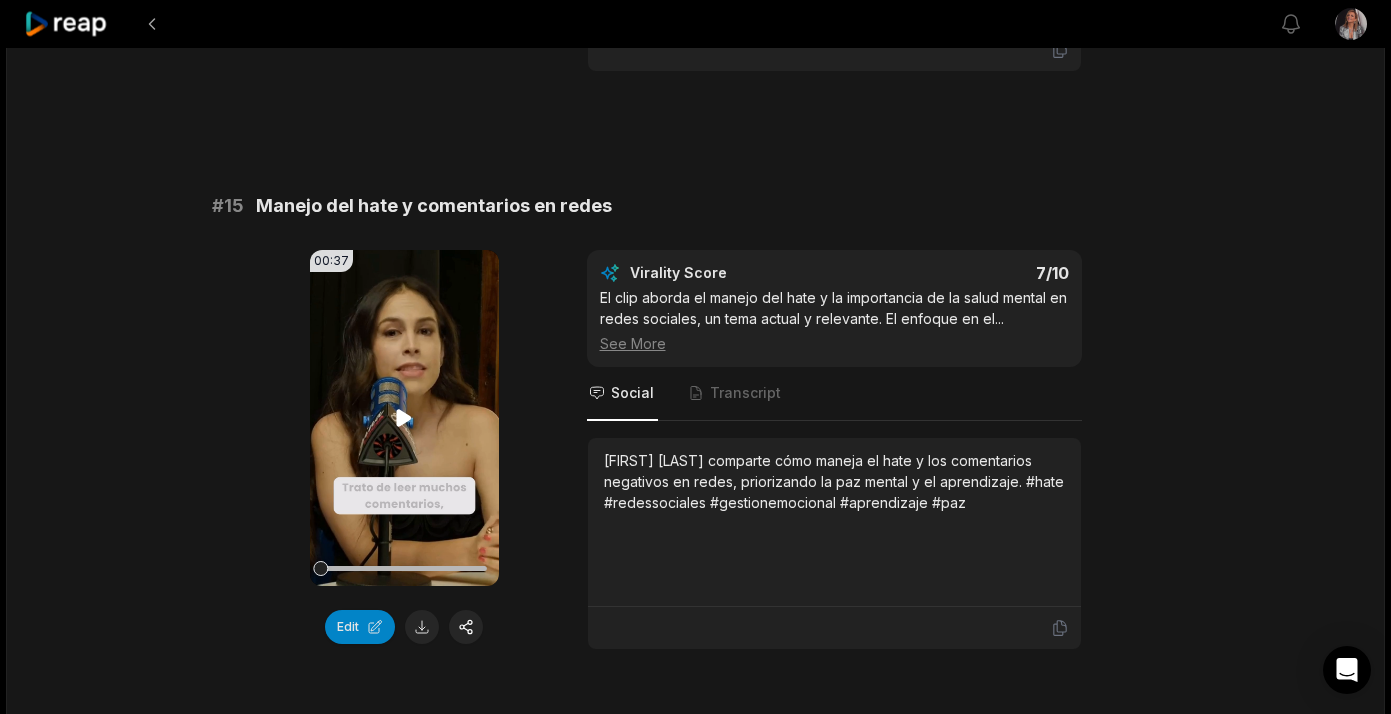 scroll, scrollTop: 2415, scrollLeft: 0, axis: vertical 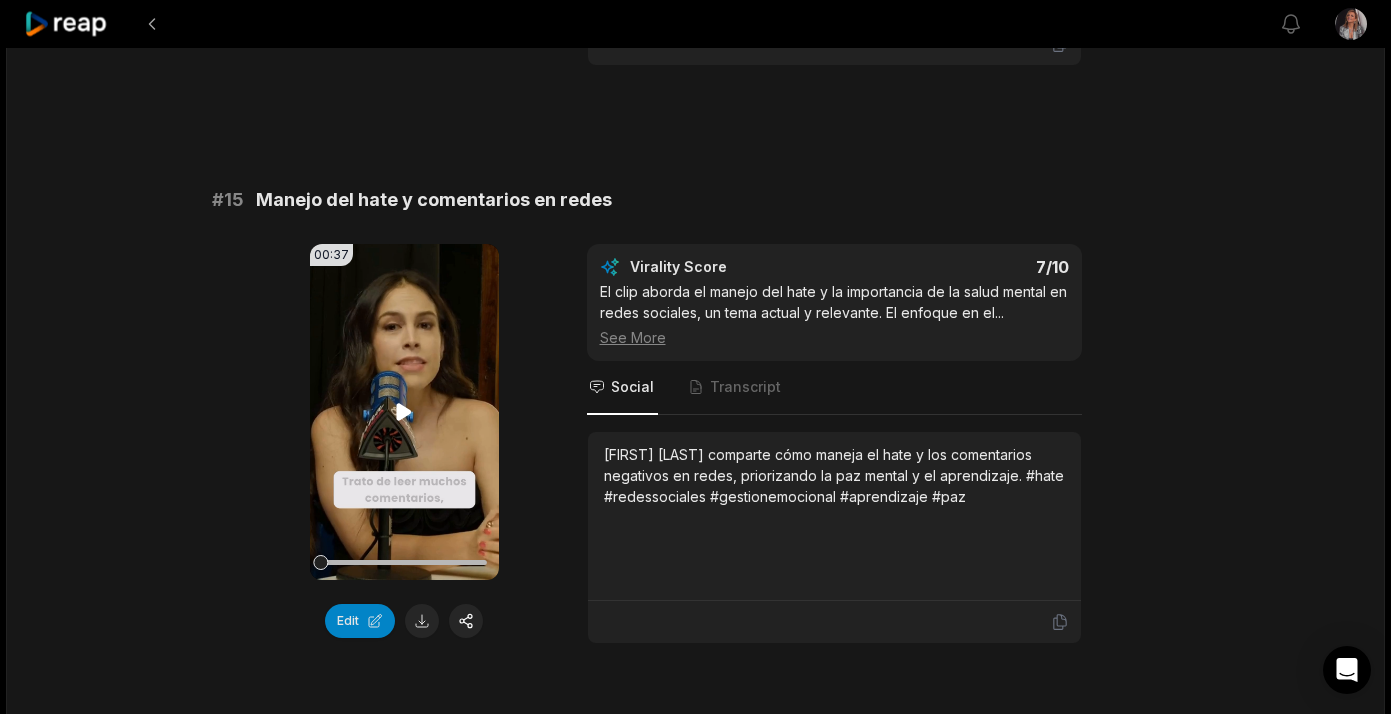 click 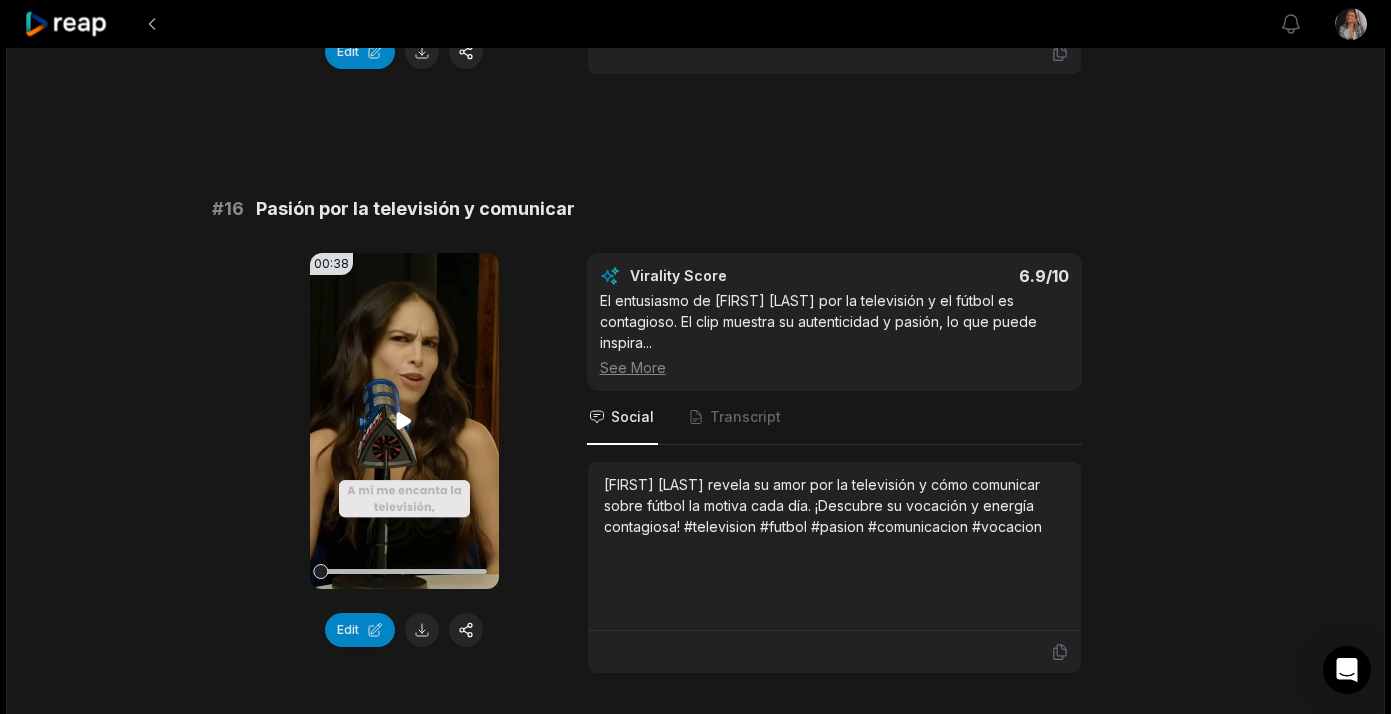 scroll, scrollTop: 2995, scrollLeft: 0, axis: vertical 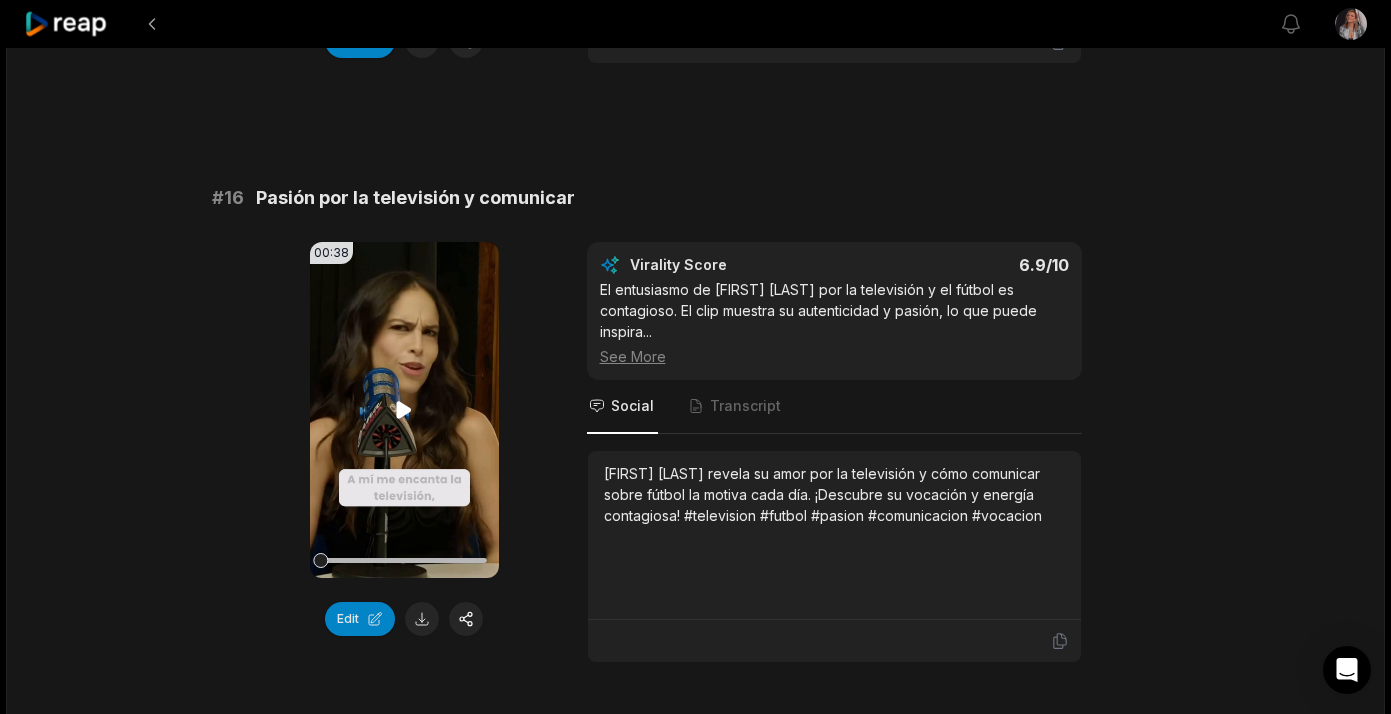 click 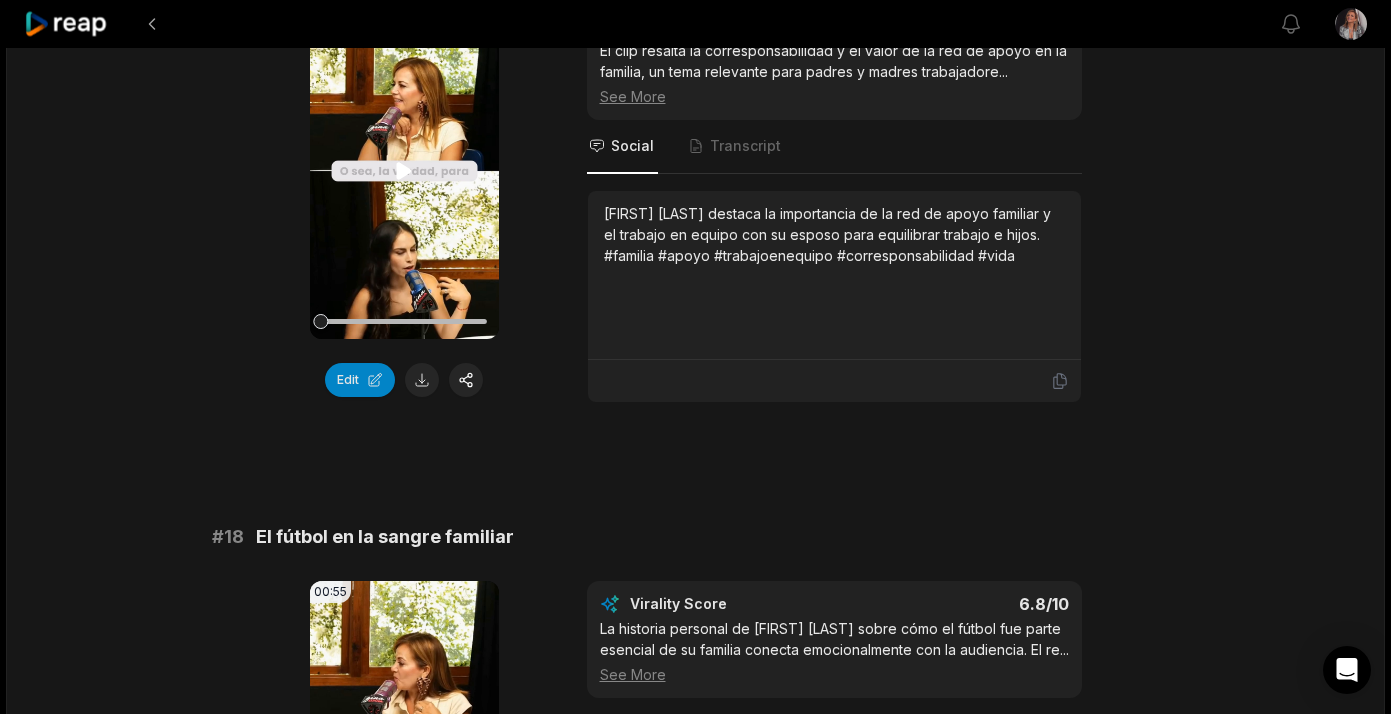 scroll, scrollTop: 3836, scrollLeft: 0, axis: vertical 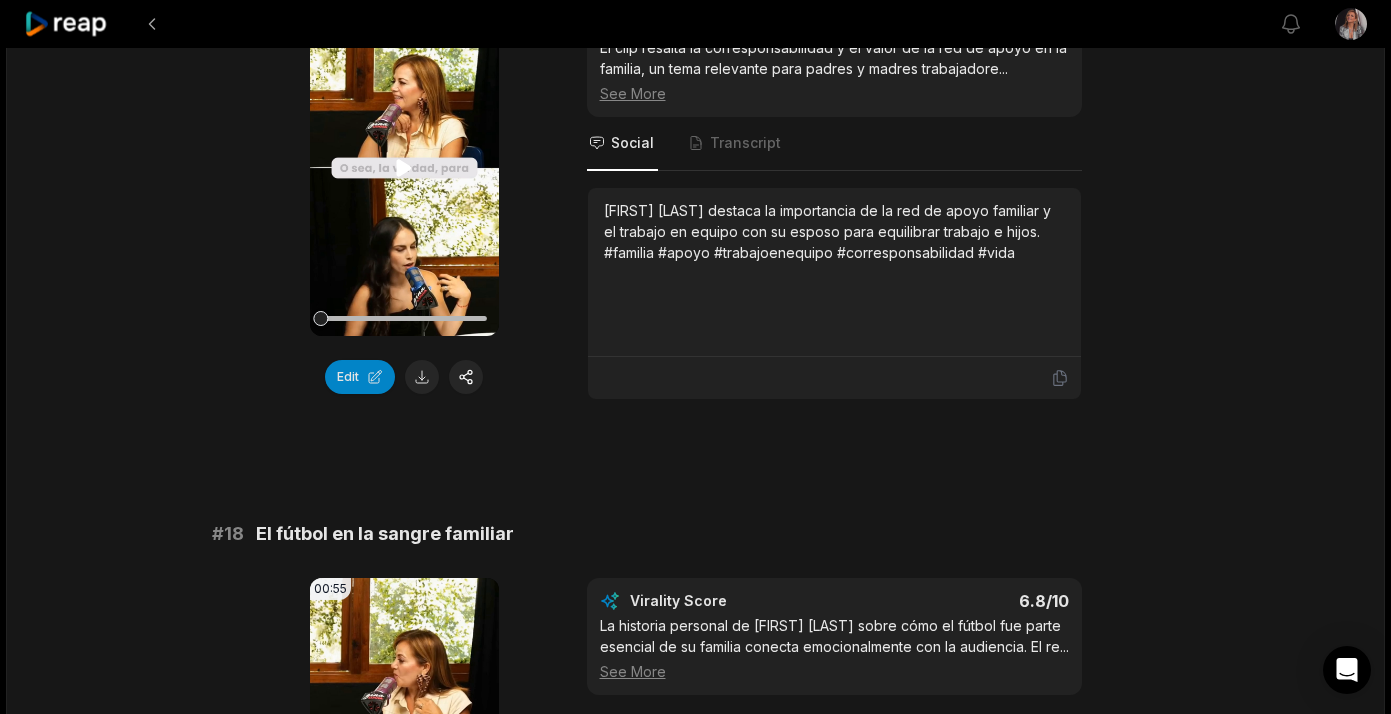 click 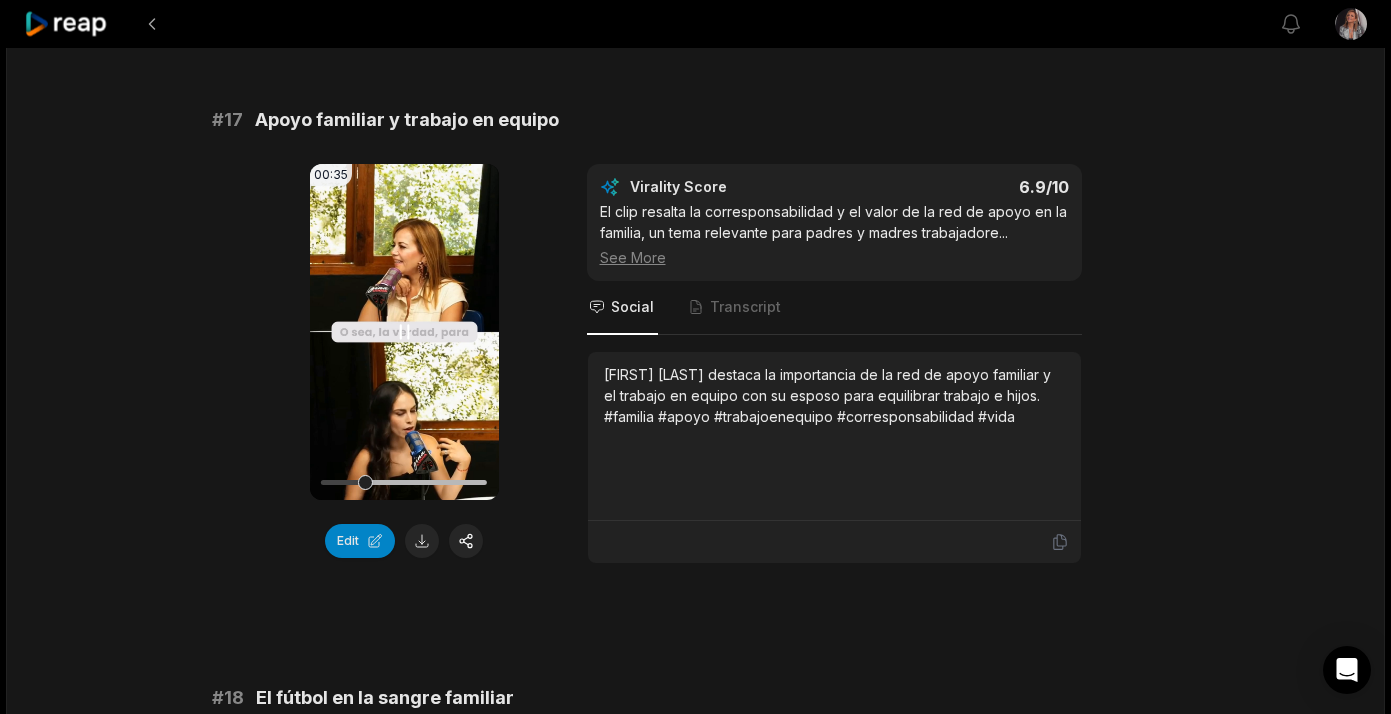 scroll, scrollTop: 3670, scrollLeft: 0, axis: vertical 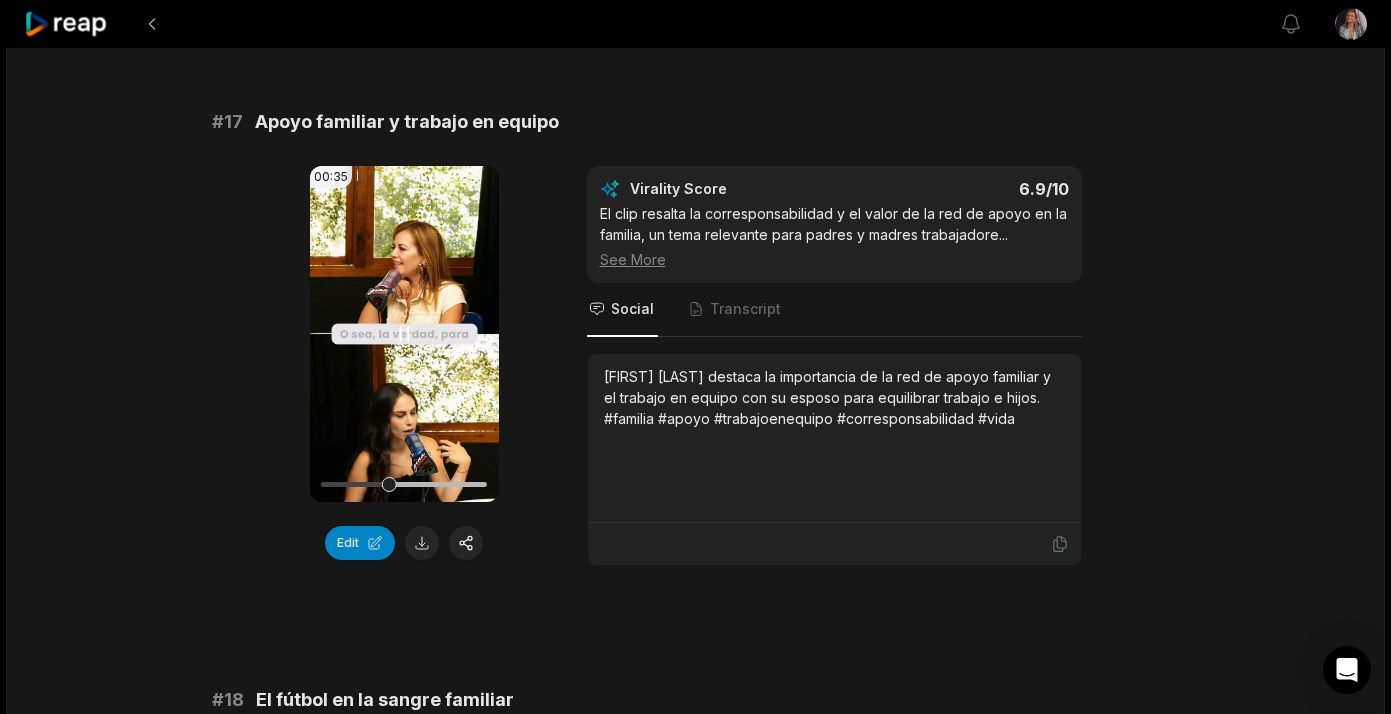 click 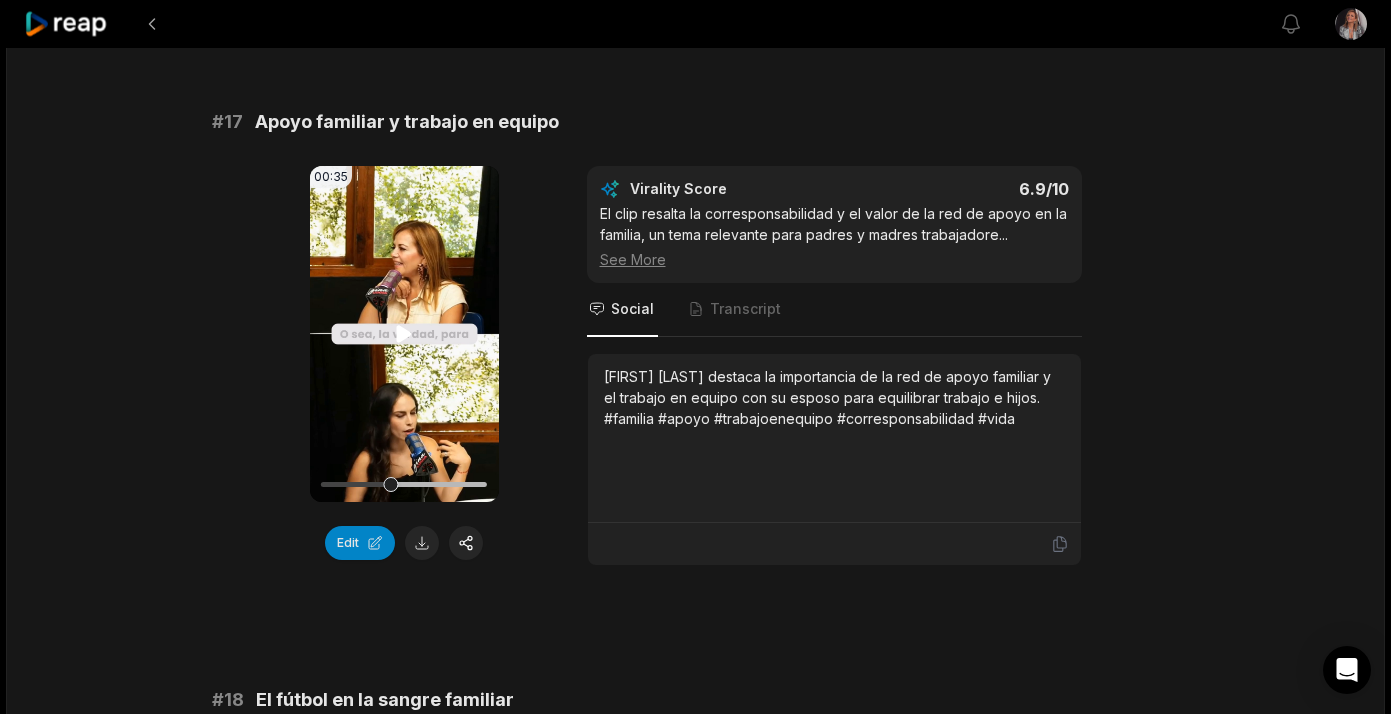click 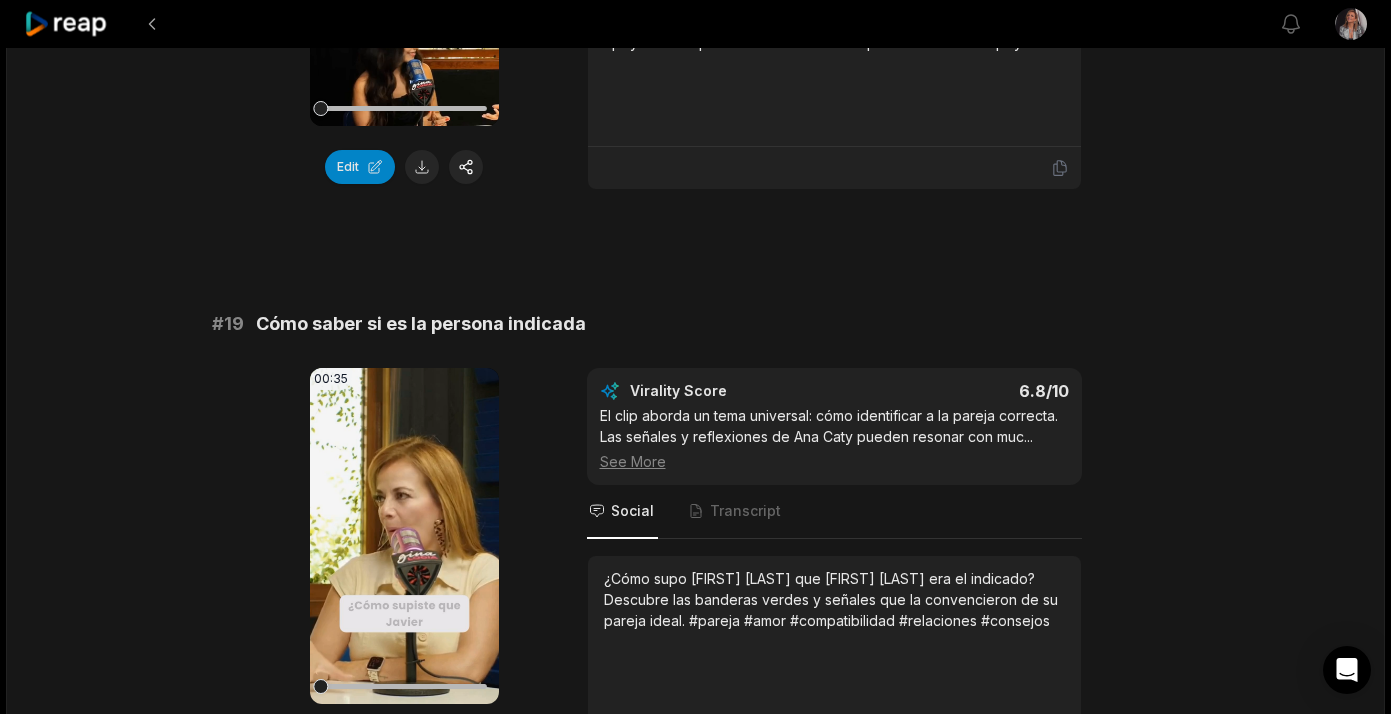 scroll, scrollTop: 4642, scrollLeft: 0, axis: vertical 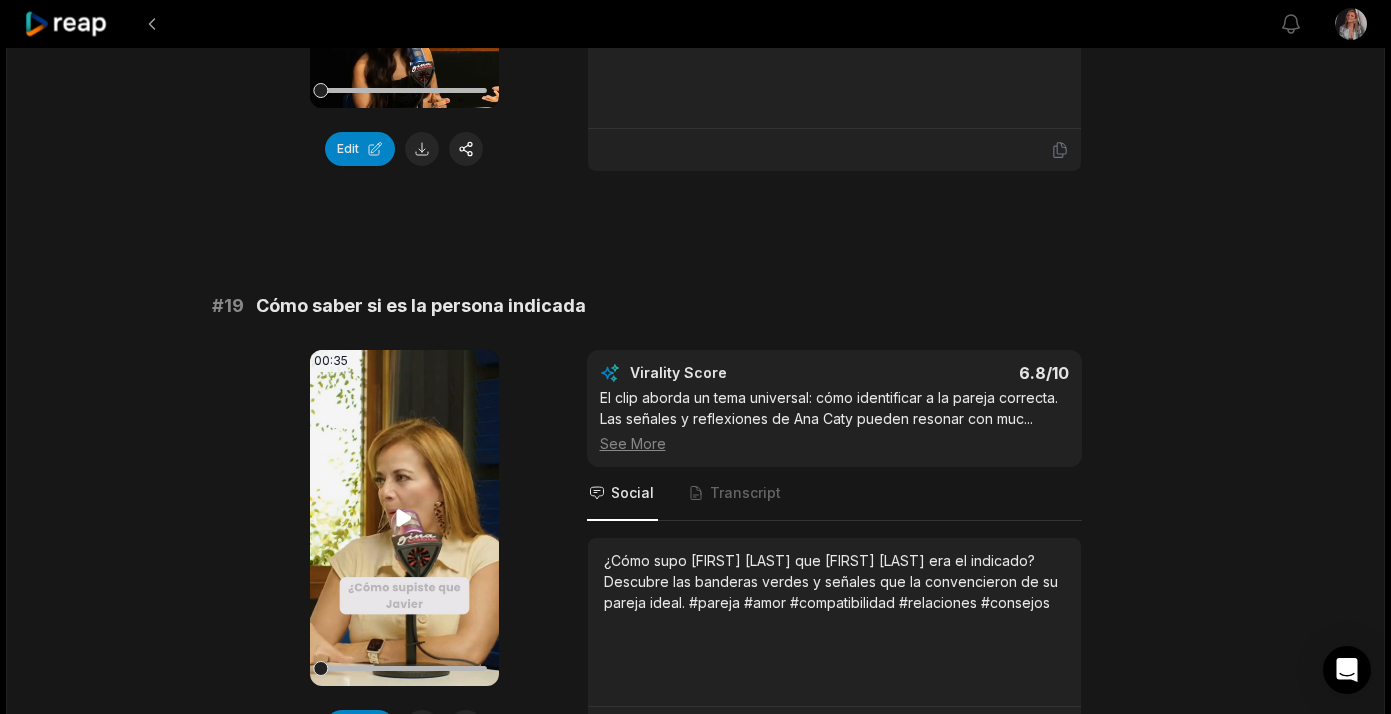 click 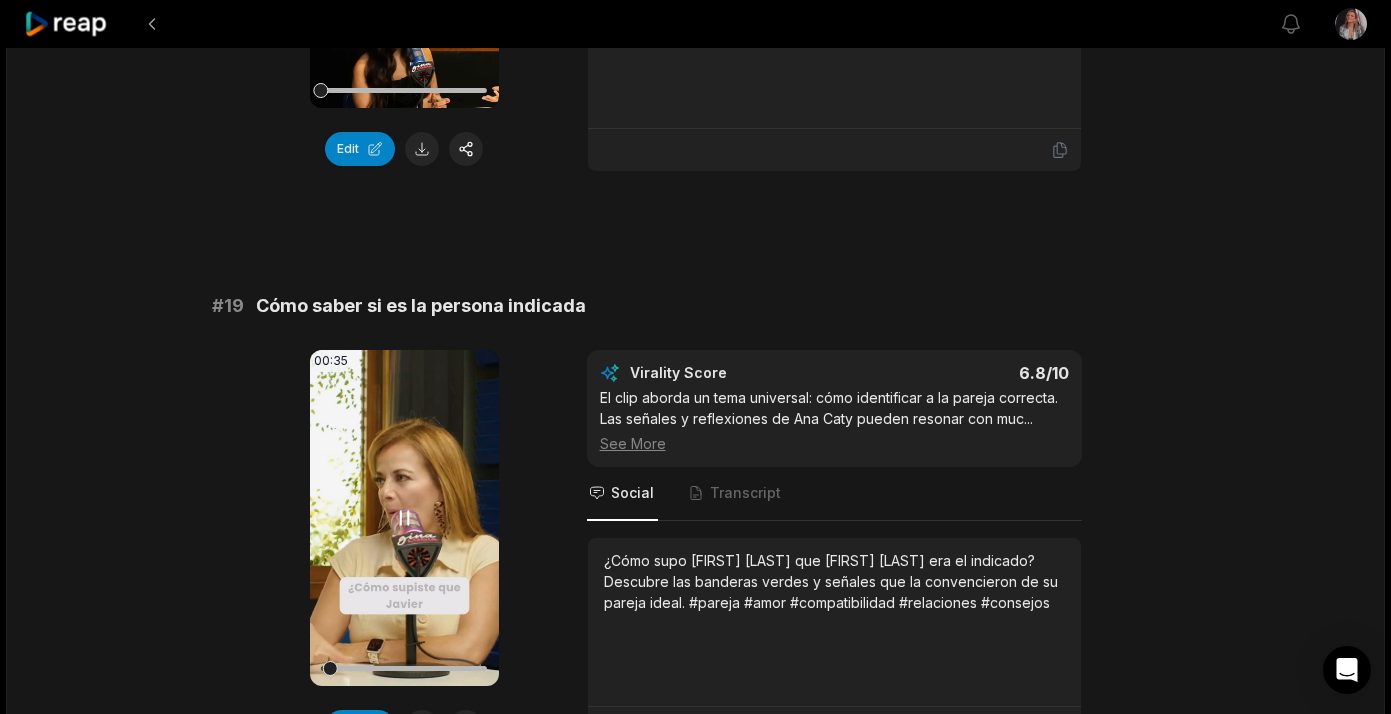 click 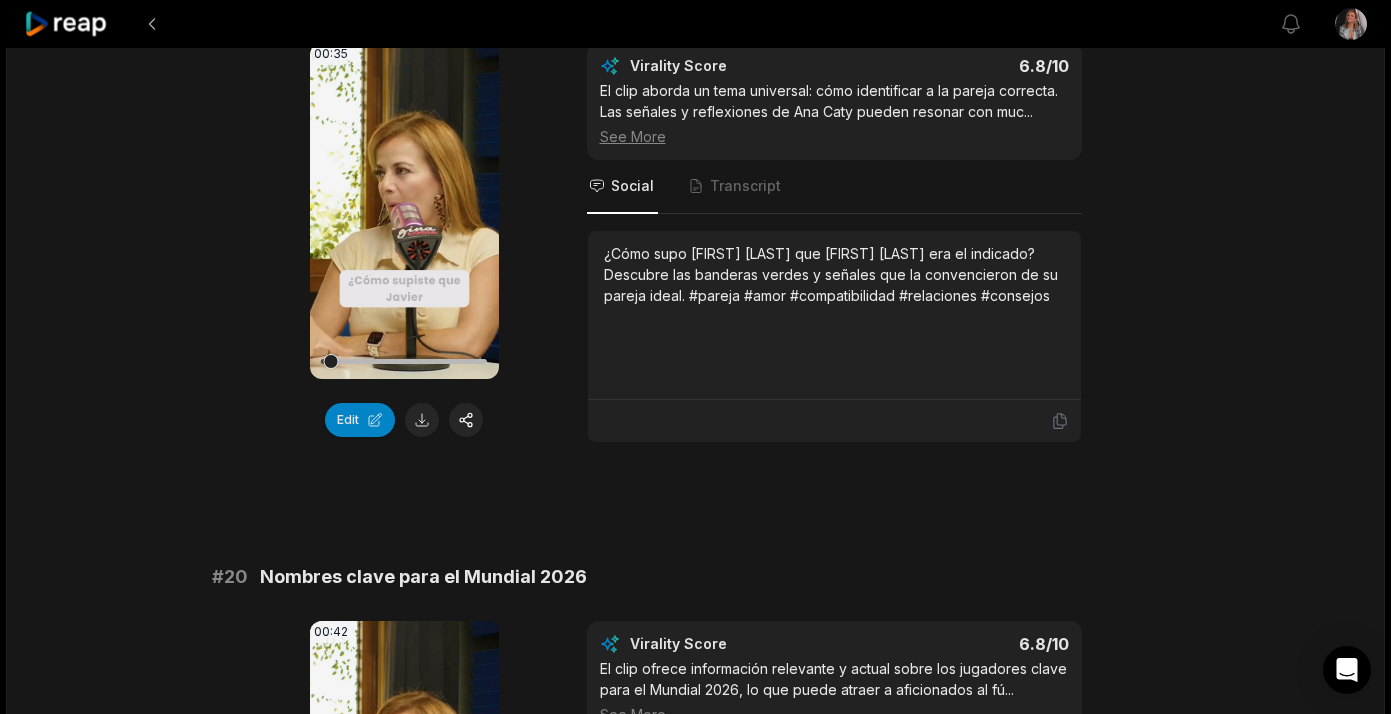 scroll, scrollTop: 4977, scrollLeft: 0, axis: vertical 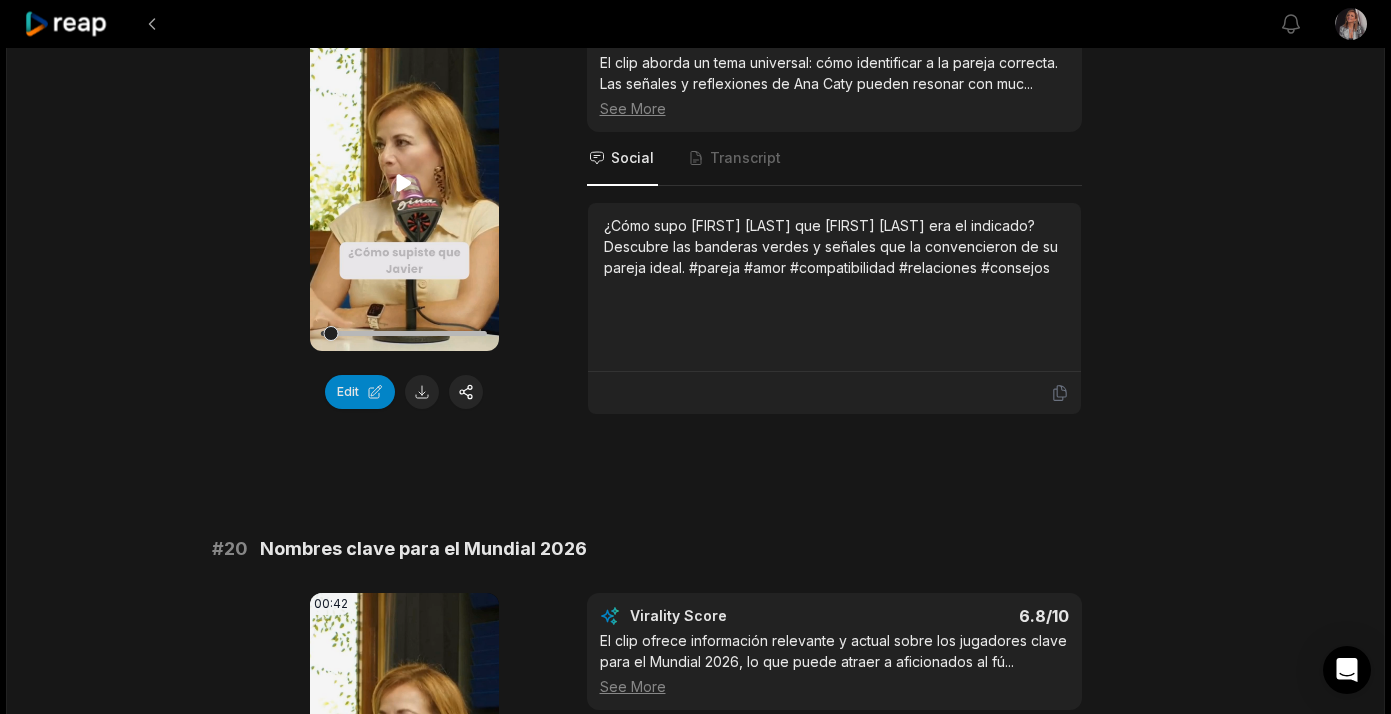 click 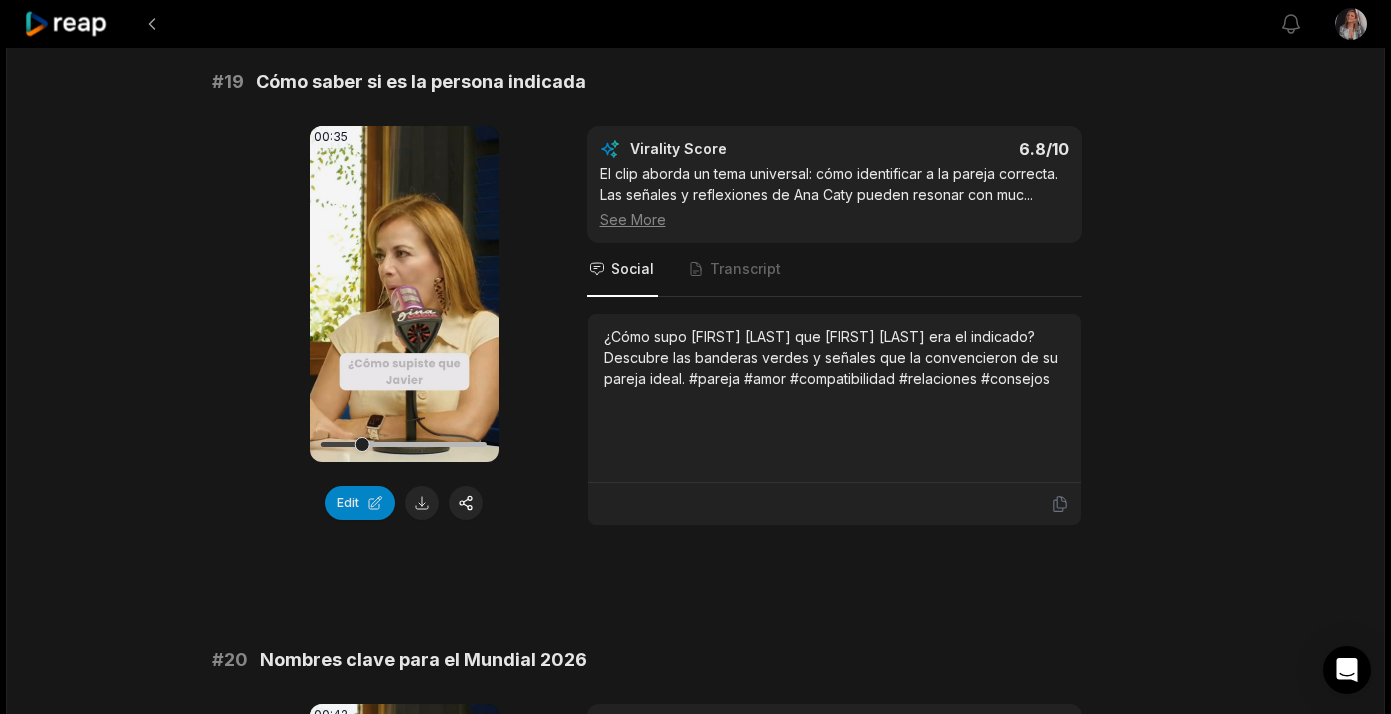 scroll, scrollTop: 4859, scrollLeft: 0, axis: vertical 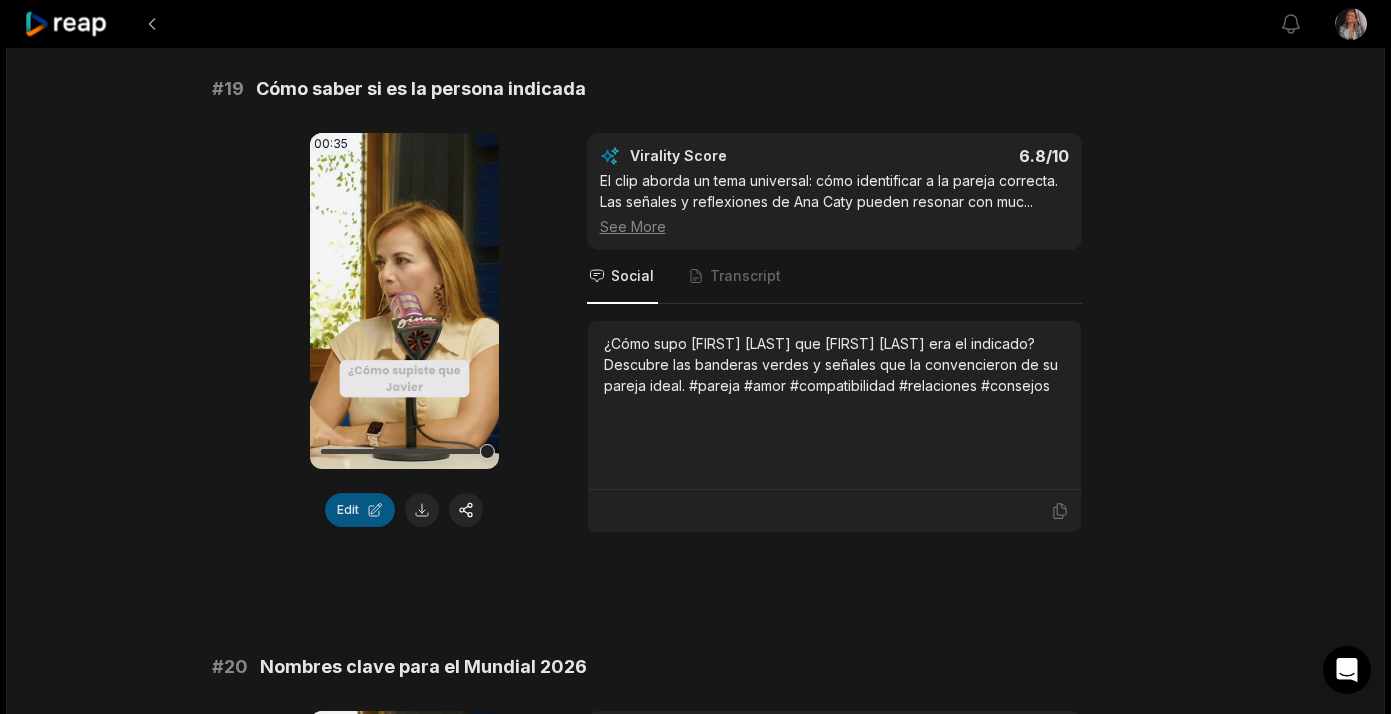 click on "Edit" at bounding box center [360, 510] 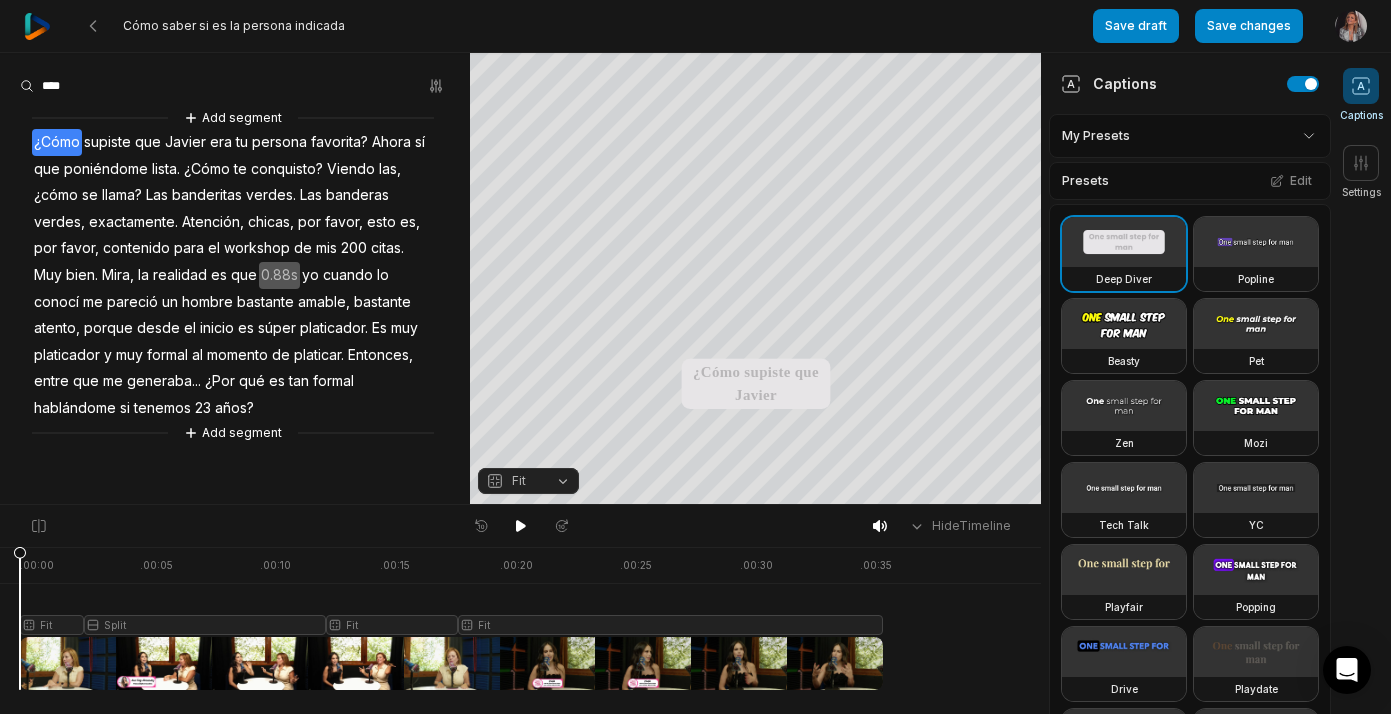 scroll, scrollTop: 0, scrollLeft: 0, axis: both 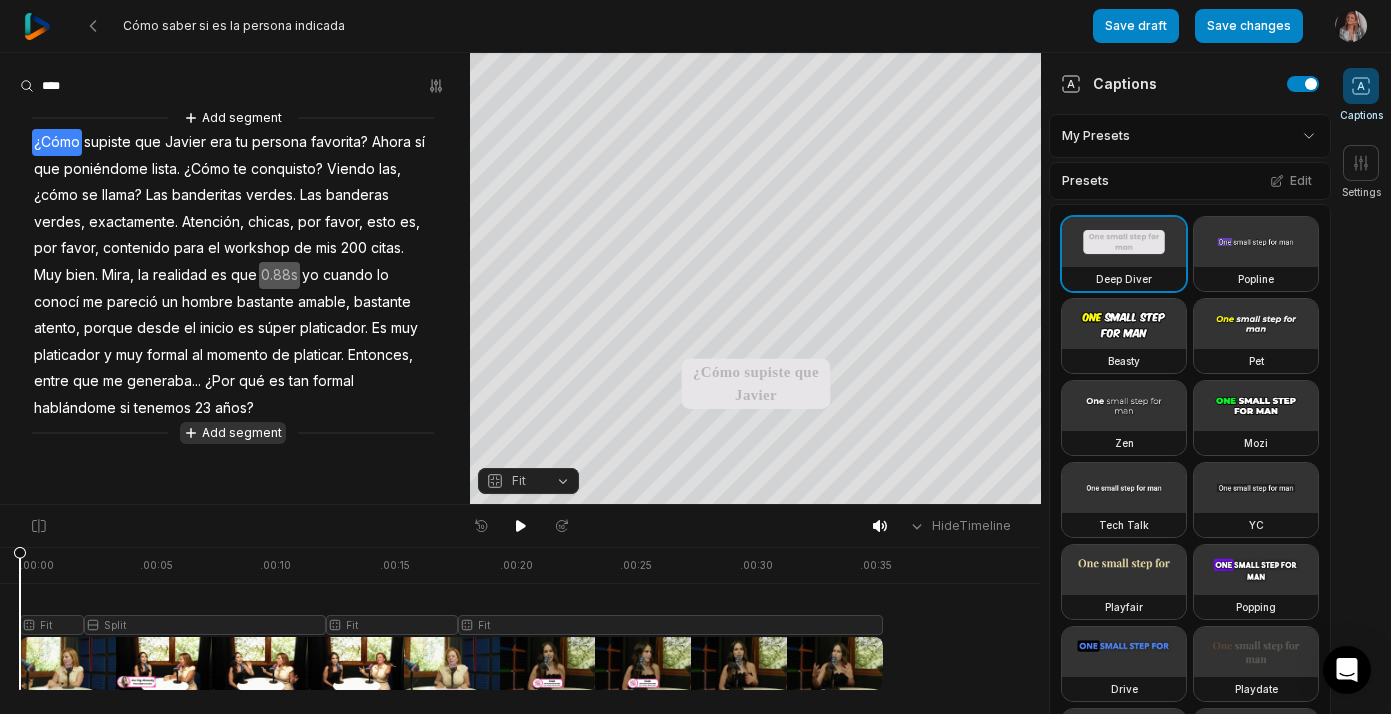 click on "Add segment" at bounding box center [233, 433] 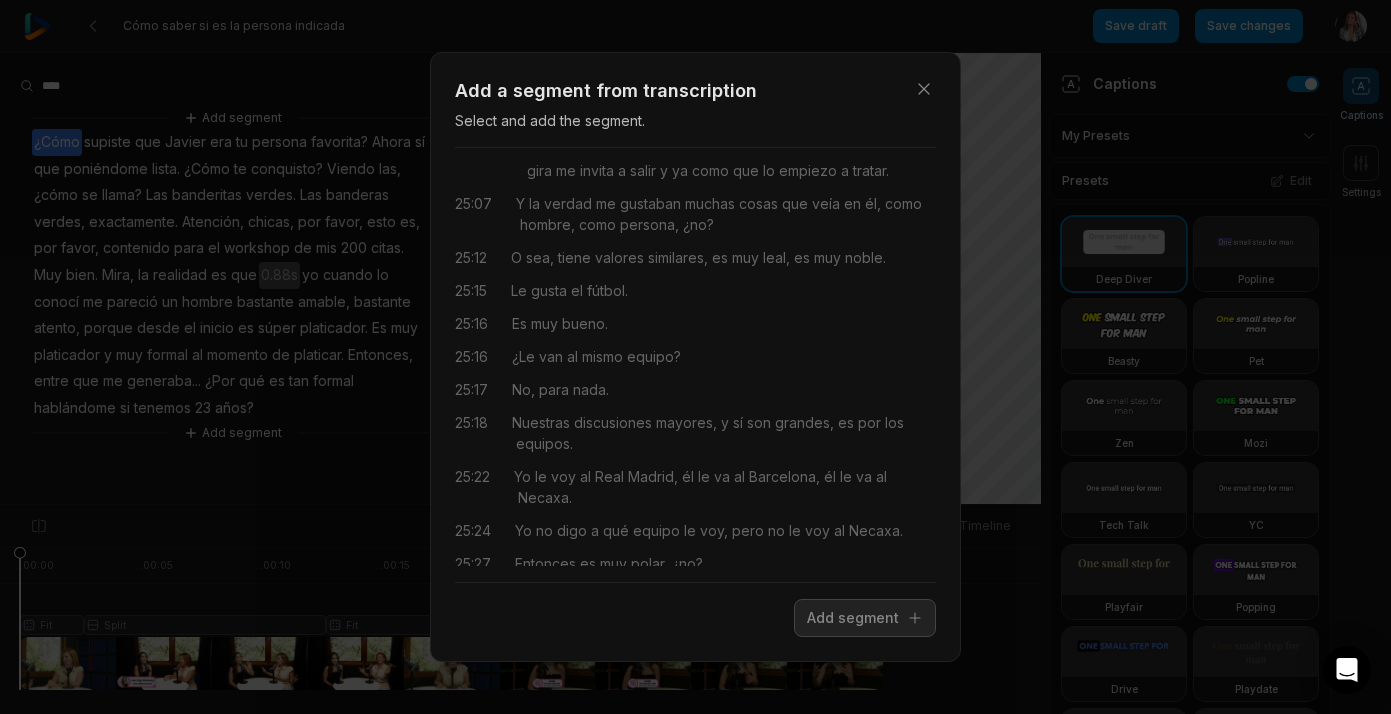 scroll, scrollTop: 723, scrollLeft: 0, axis: vertical 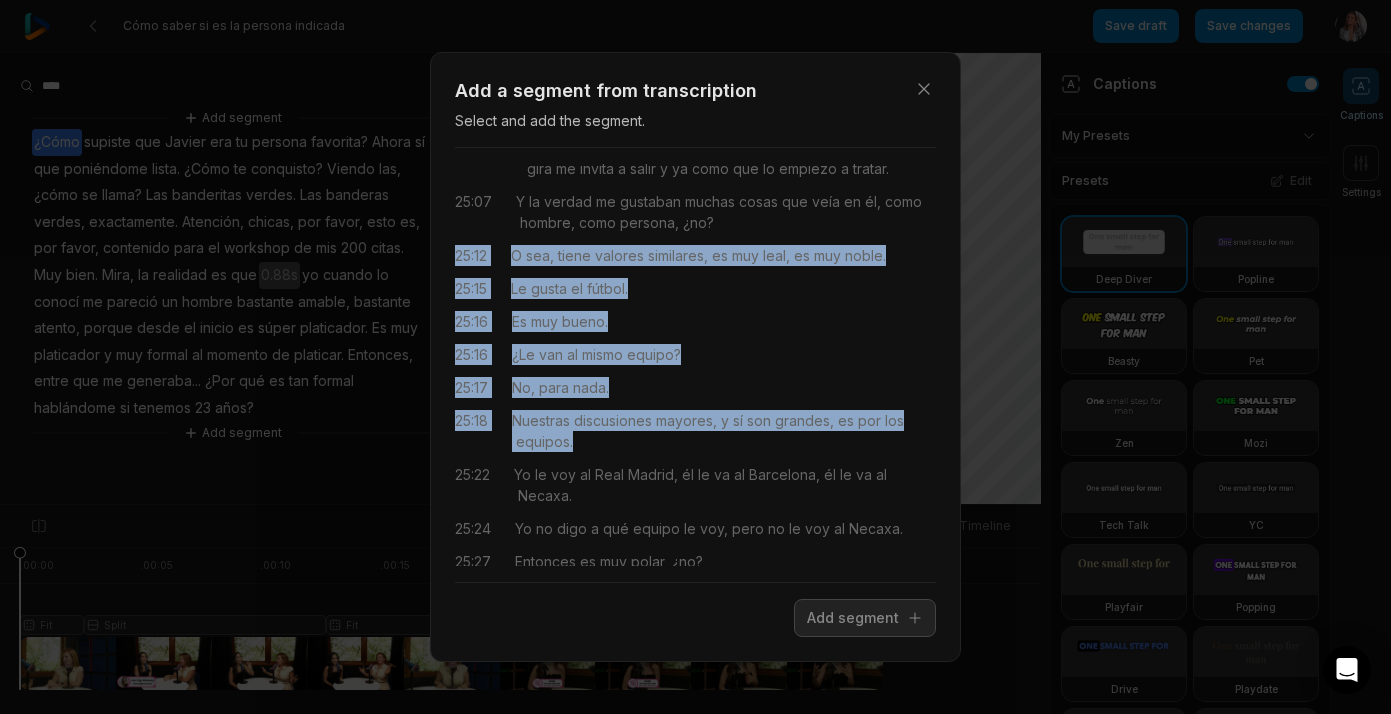 drag, startPoint x: 457, startPoint y: 262, endPoint x: 580, endPoint y: 447, distance: 222.15761 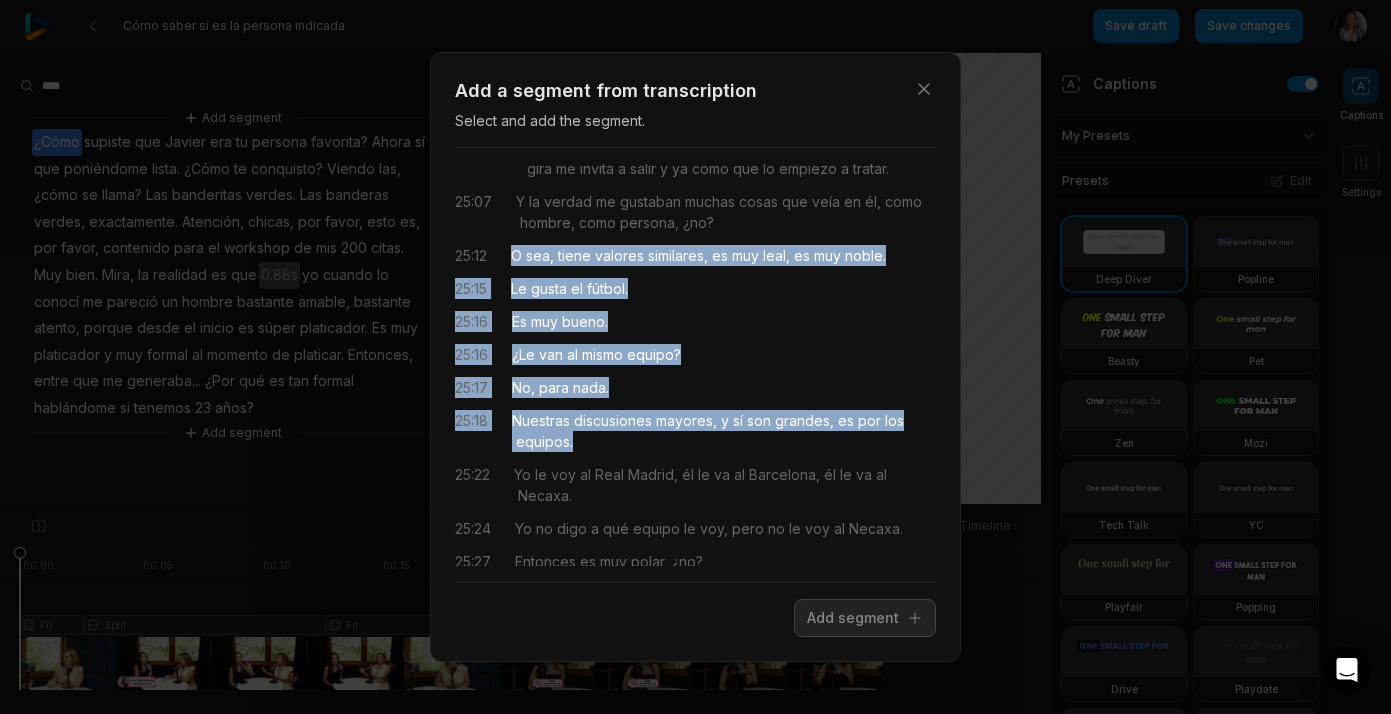 drag, startPoint x: 580, startPoint y: 443, endPoint x: 511, endPoint y: 254, distance: 201.20139 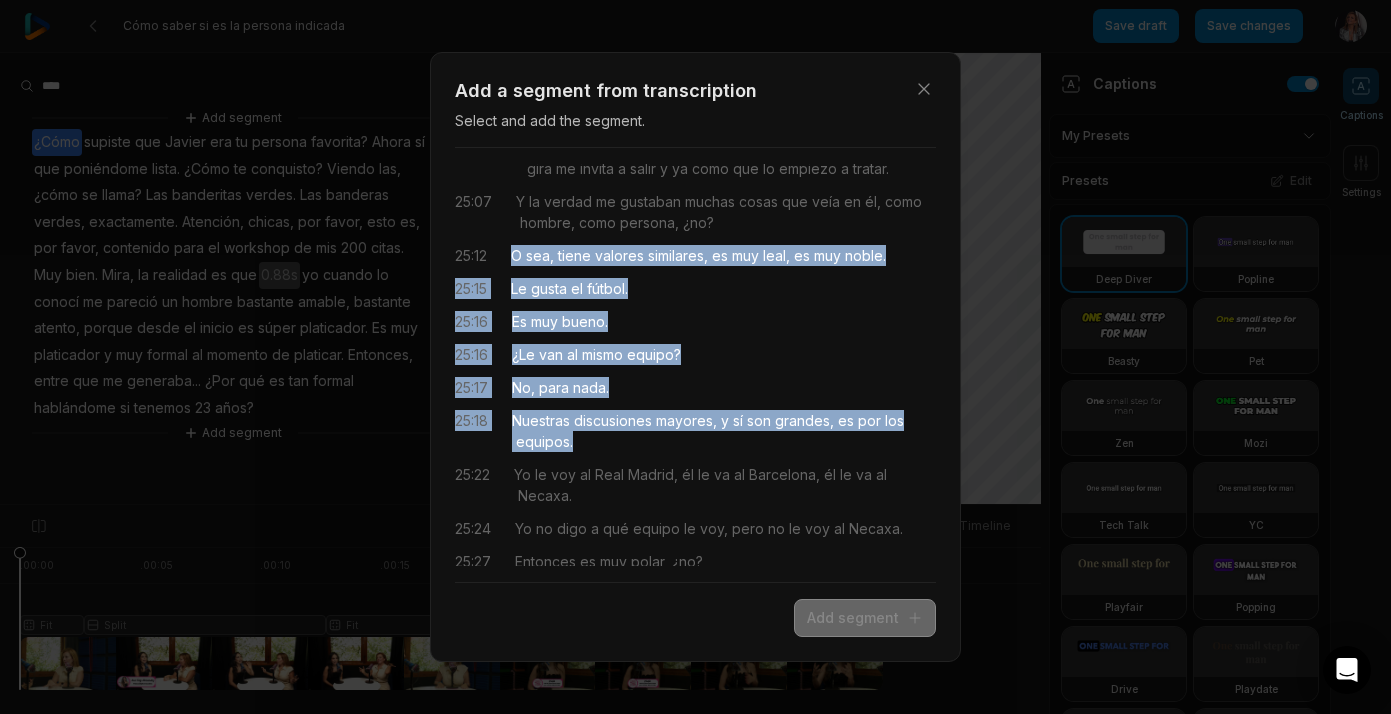 drag, startPoint x: 853, startPoint y: 614, endPoint x: 618, endPoint y: 507, distance: 258.2131 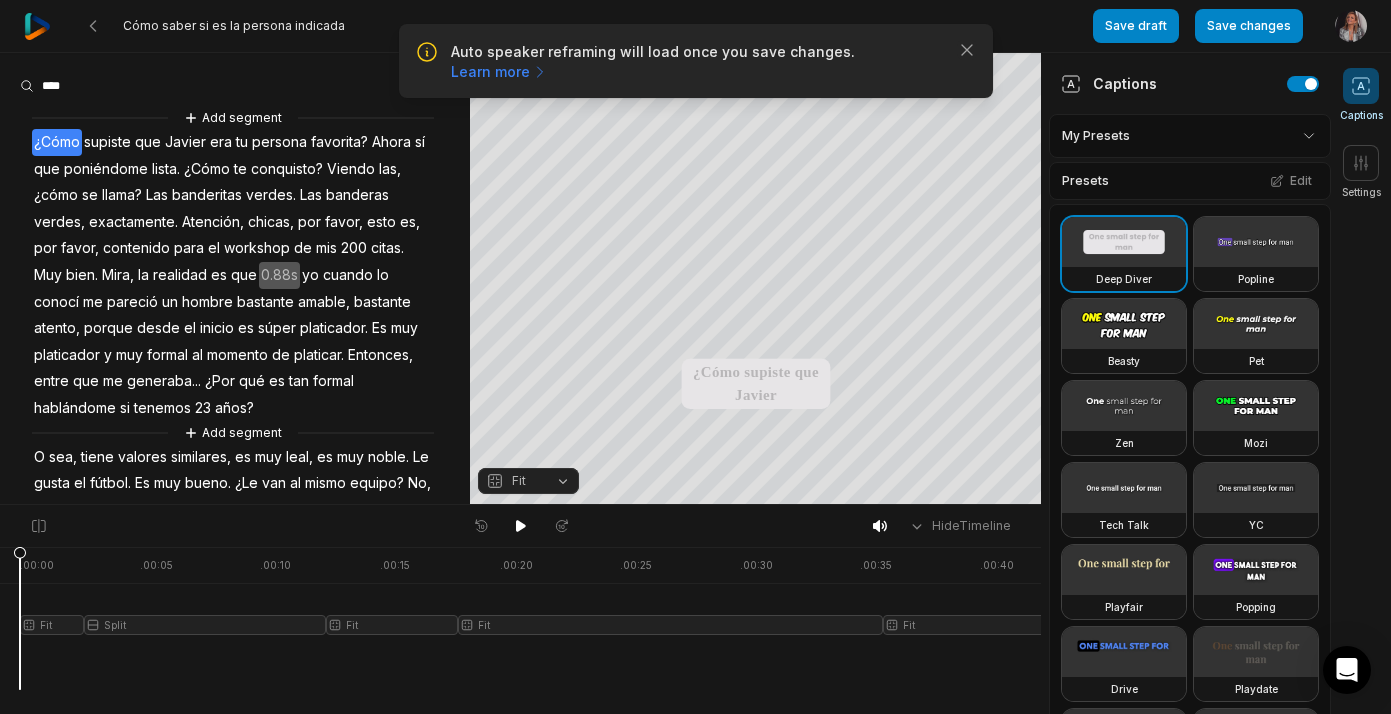scroll, scrollTop: 0, scrollLeft: 0, axis: both 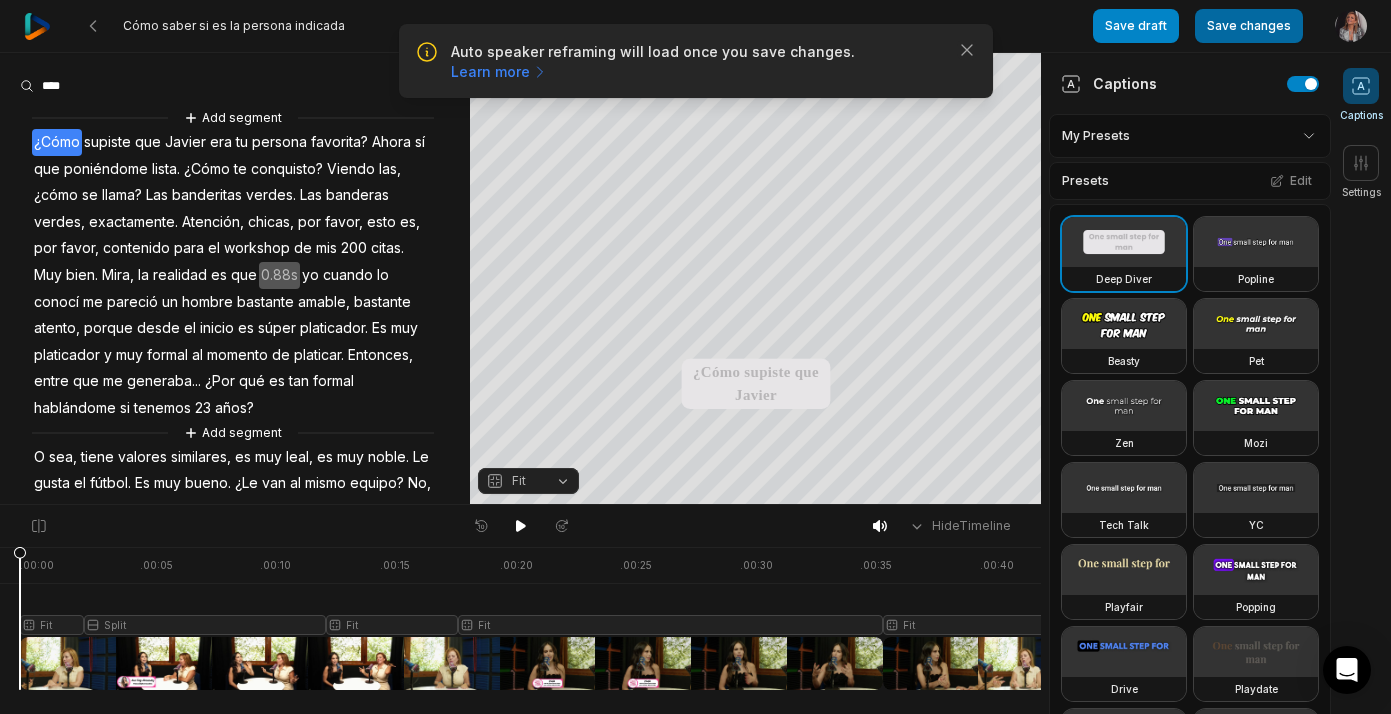 click on "Save changes" at bounding box center (1249, 26) 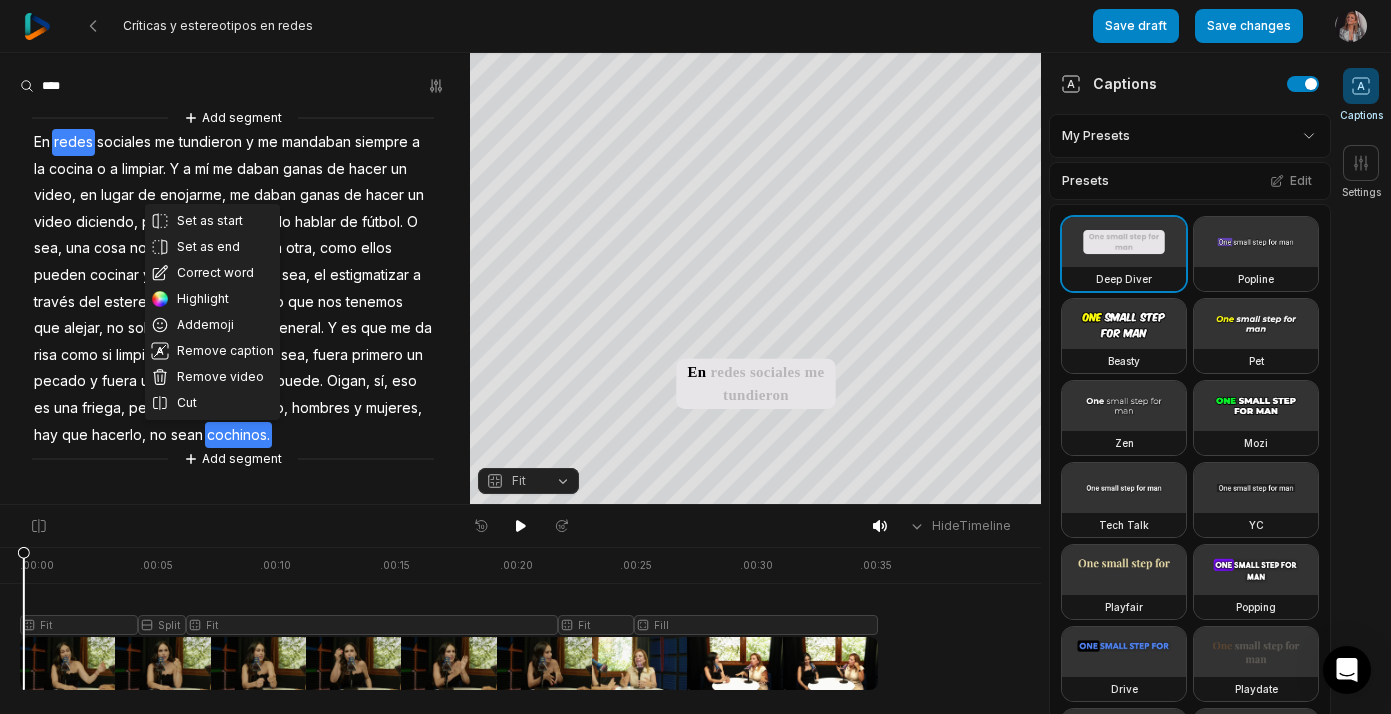 scroll, scrollTop: 0, scrollLeft: 0, axis: both 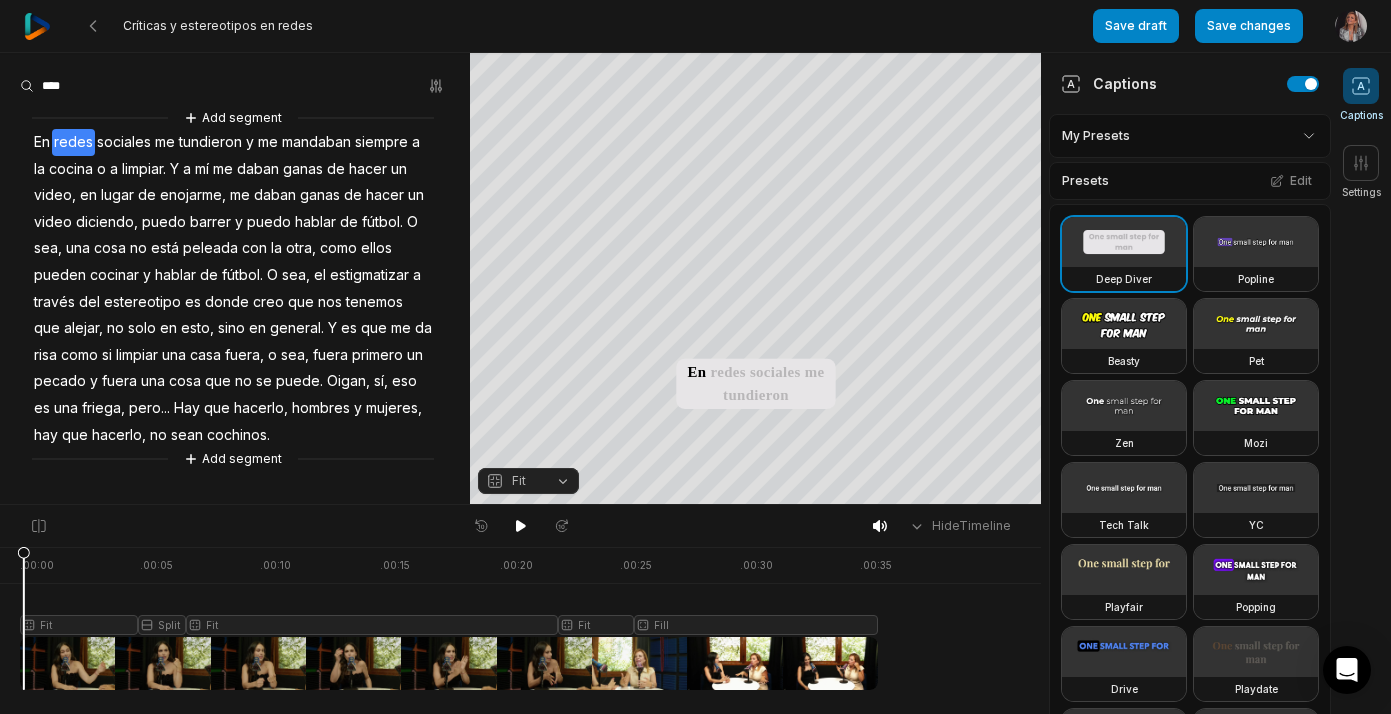 click on "Add segment En redes sociales me tundieron y me mandaban siempre a la cocina o a limpiar. Y a mí me daban ganas de hacer un video, en lugar de enojarme, me daban ganas de hacer un video diciendo, puedo barrer y puedo hablar de fútbol. O sea, una cosa no está peleada con la otra, como ellos pueden cocinar y hablar de fútbol. O sea, el estigmatizar a través del estereotipo es donde creo que nos tenemos que alejar, no solo en esto, sino en general. Y es que me da risa como si limpiar una casa fuera, o sea, fuera primero un pecado y fuera una cosa que no se puede. Oigan, sí, eso es una friega, pero... Hay que hacerlo, hombres y mujeres, hay que hacerlo, no sean cochinos.   Add segment" at bounding box center (235, 288) 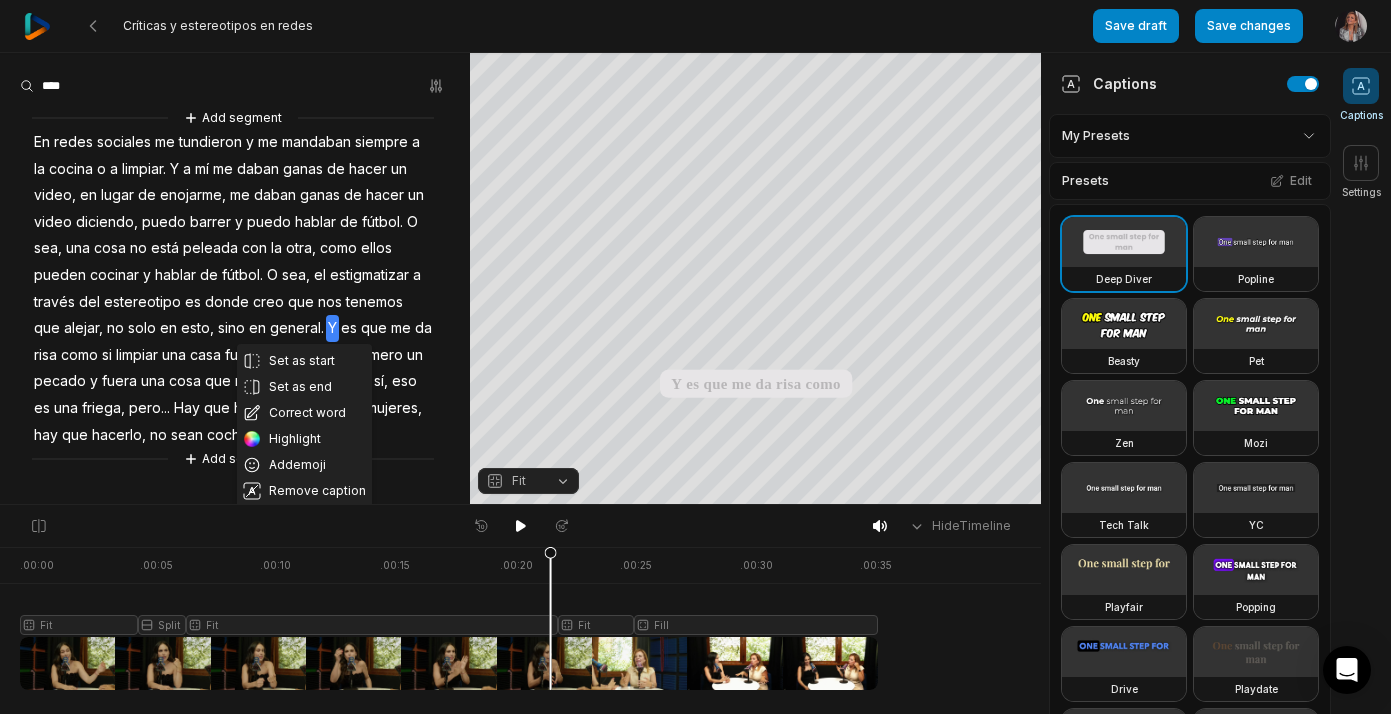 scroll, scrollTop: 1, scrollLeft: 0, axis: vertical 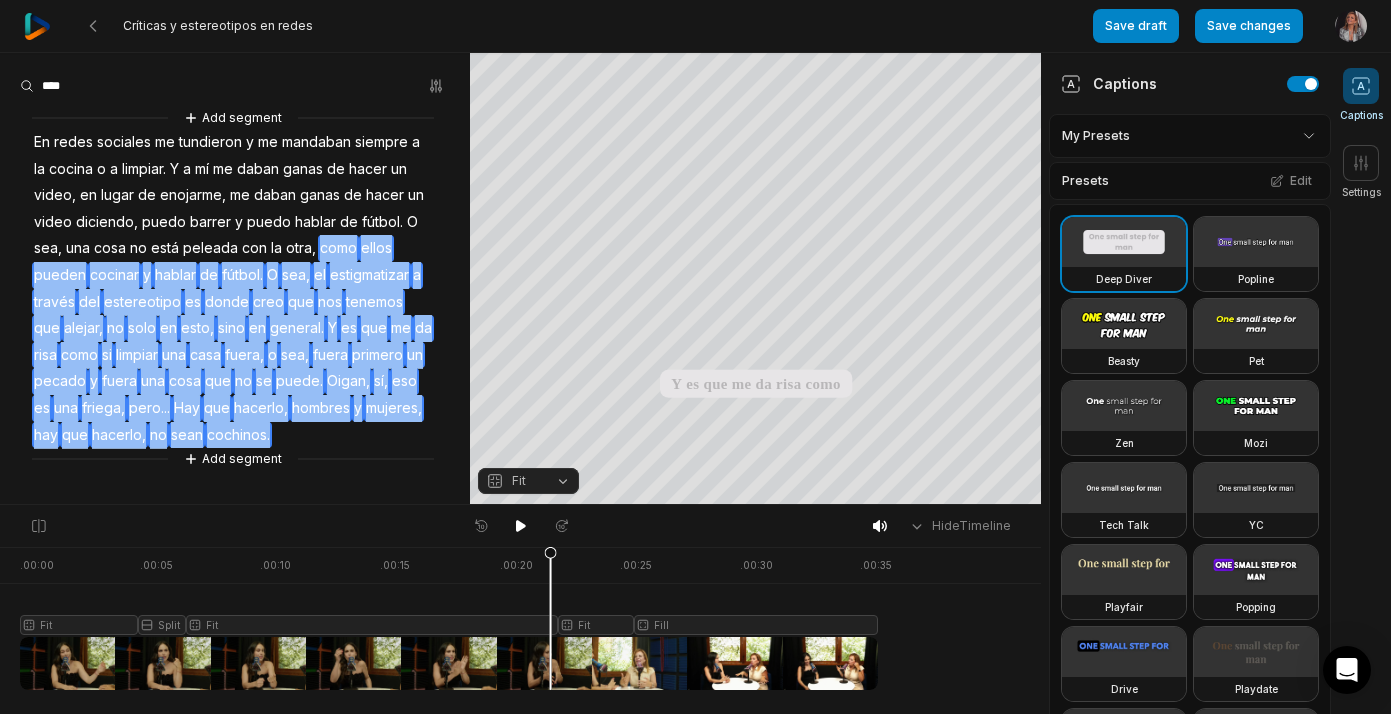 drag, startPoint x: 319, startPoint y: 249, endPoint x: 409, endPoint y: 442, distance: 212.95305 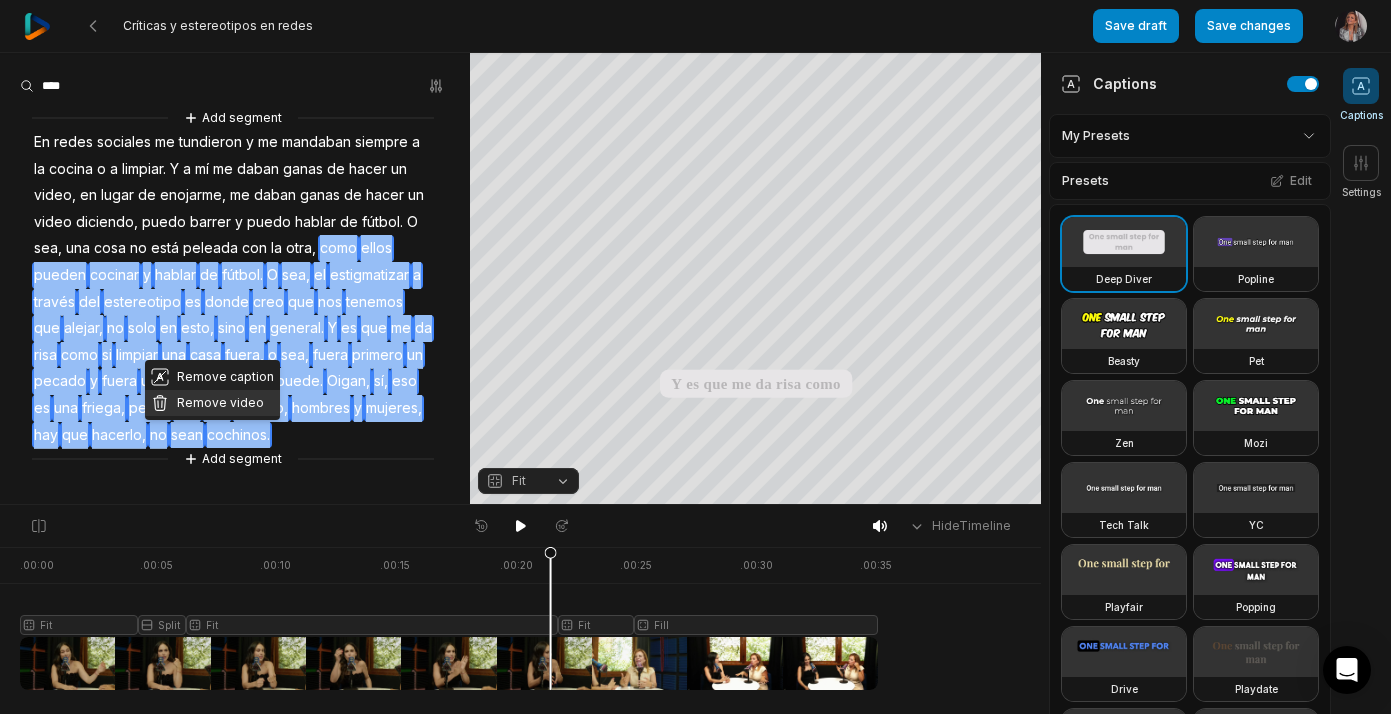 click on "Remove video" at bounding box center [212, 403] 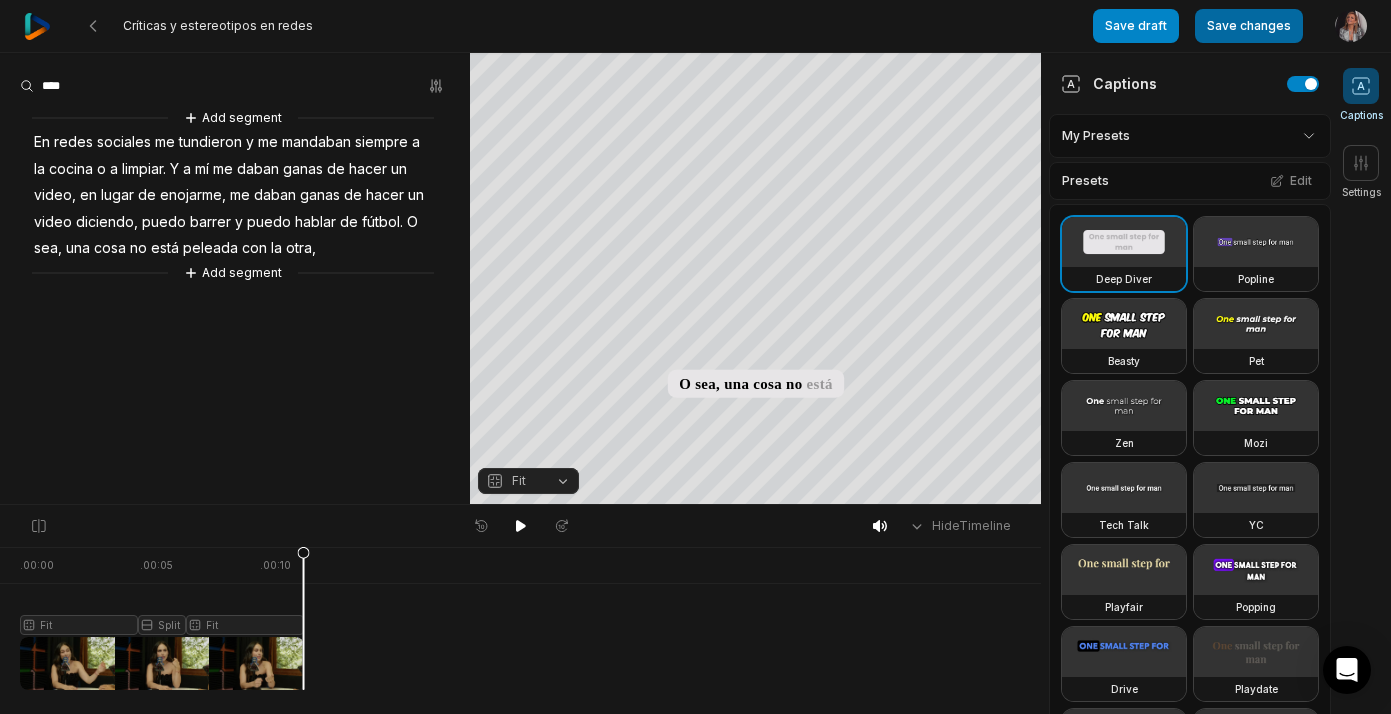 click on "Save changes" at bounding box center [1249, 26] 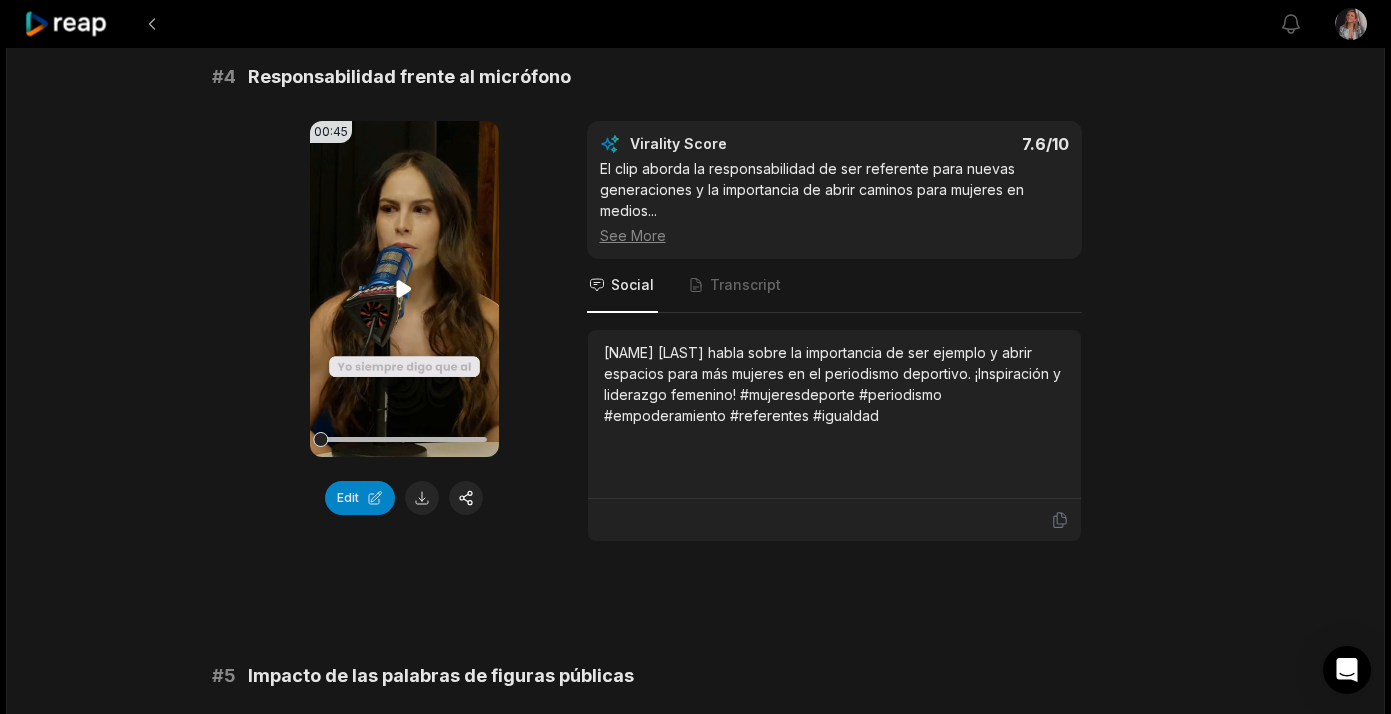scroll, scrollTop: 1954, scrollLeft: 0, axis: vertical 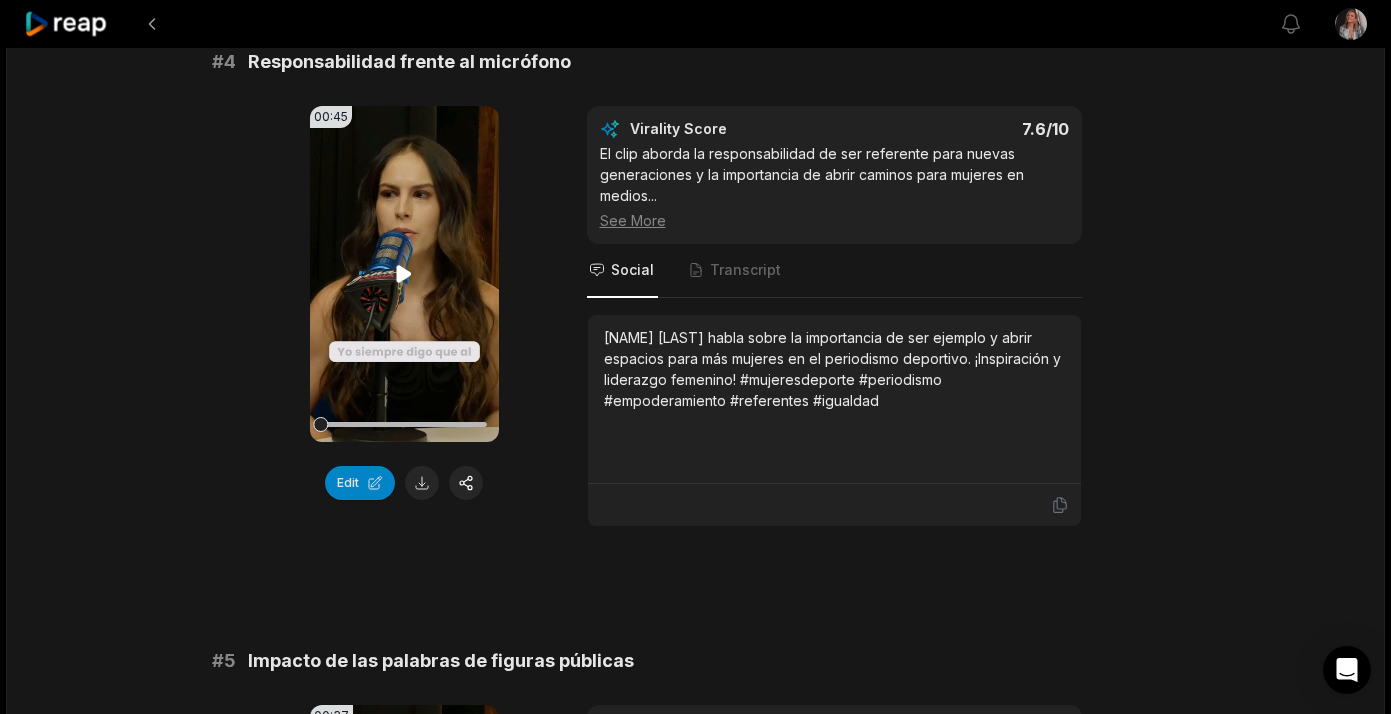 click 